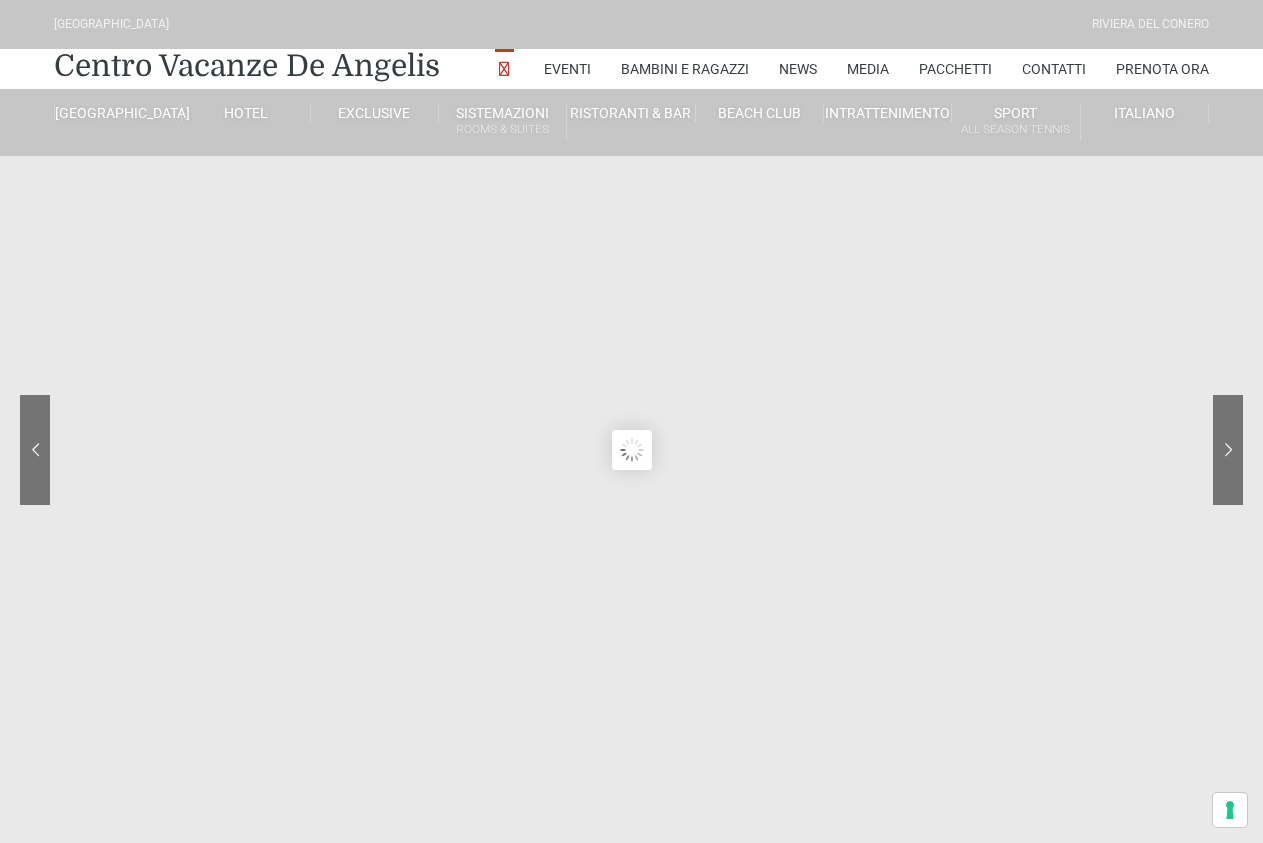 scroll, scrollTop: 0, scrollLeft: 0, axis: both 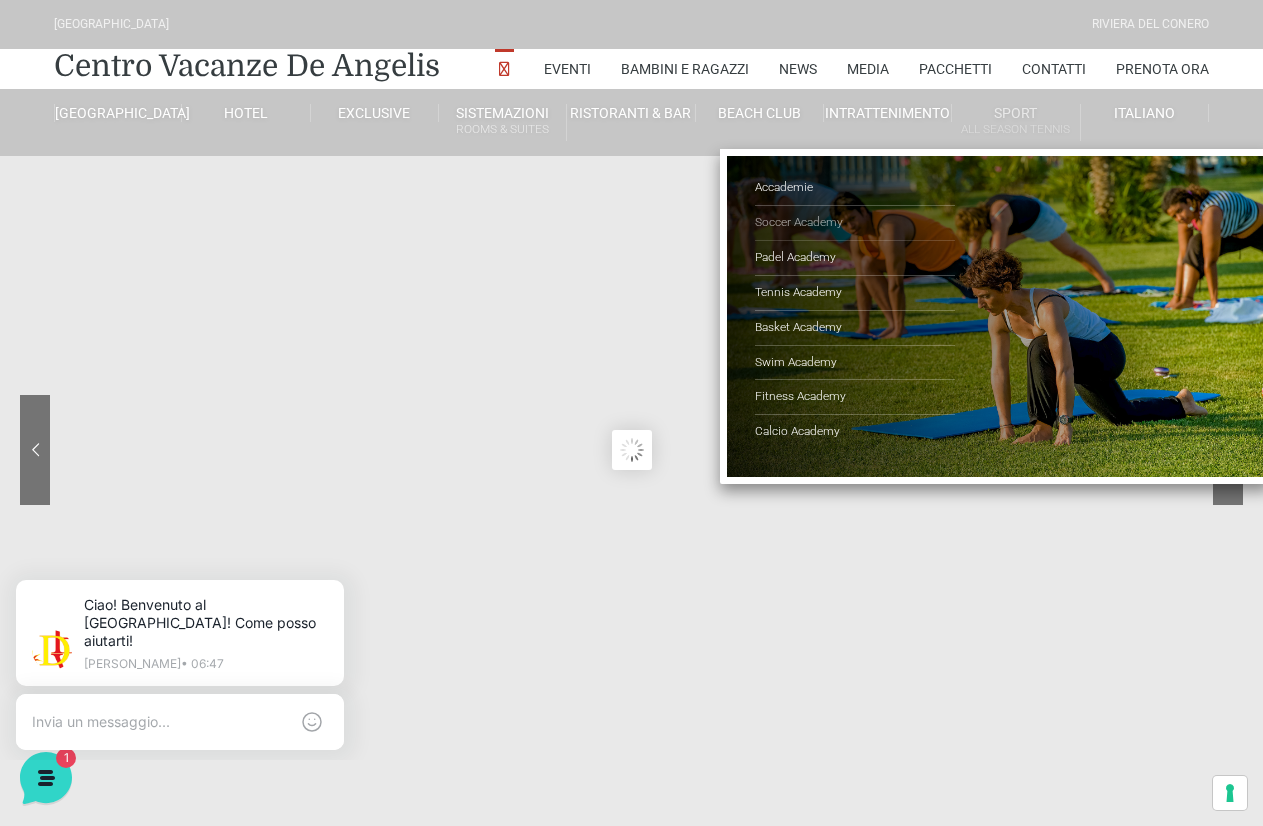 click on "Soccer Academy" at bounding box center [855, 223] 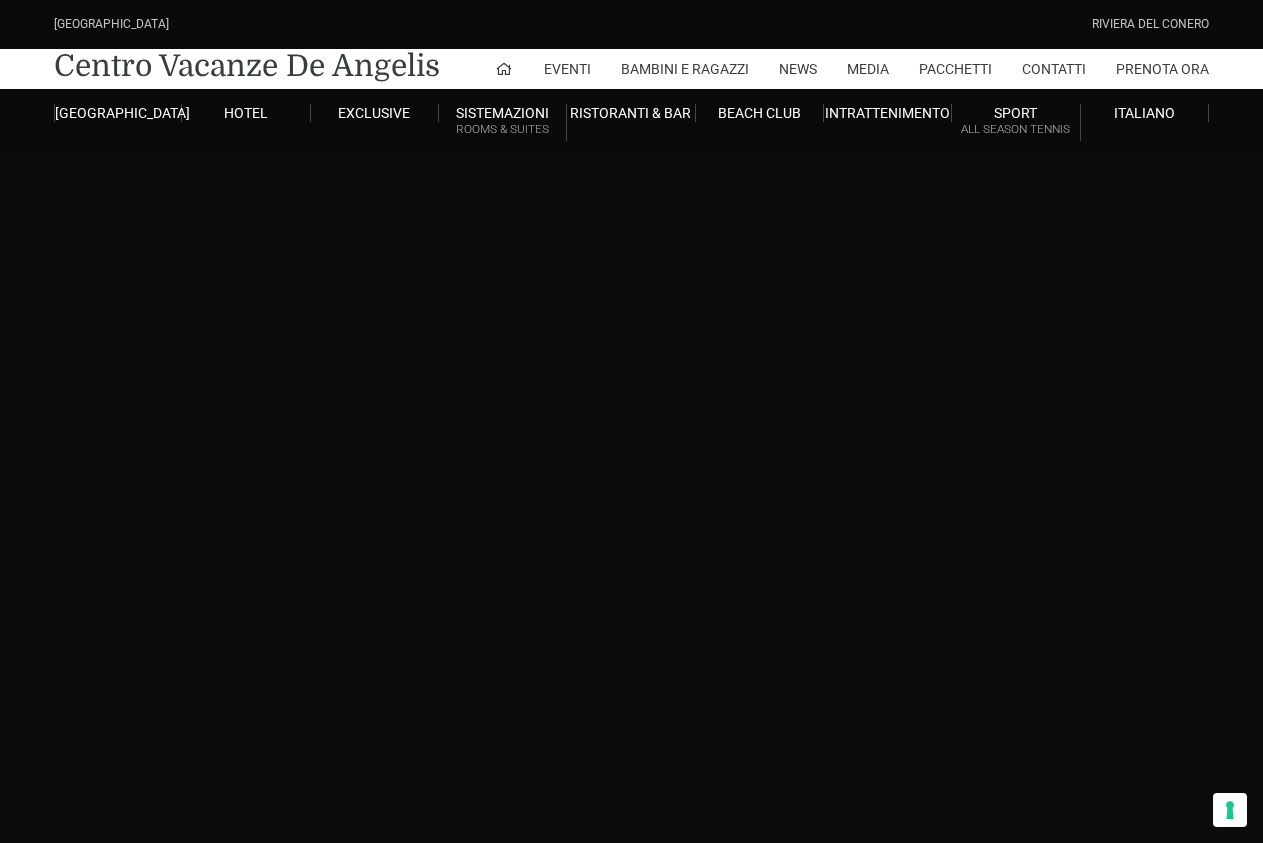 scroll, scrollTop: 510, scrollLeft: 0, axis: vertical 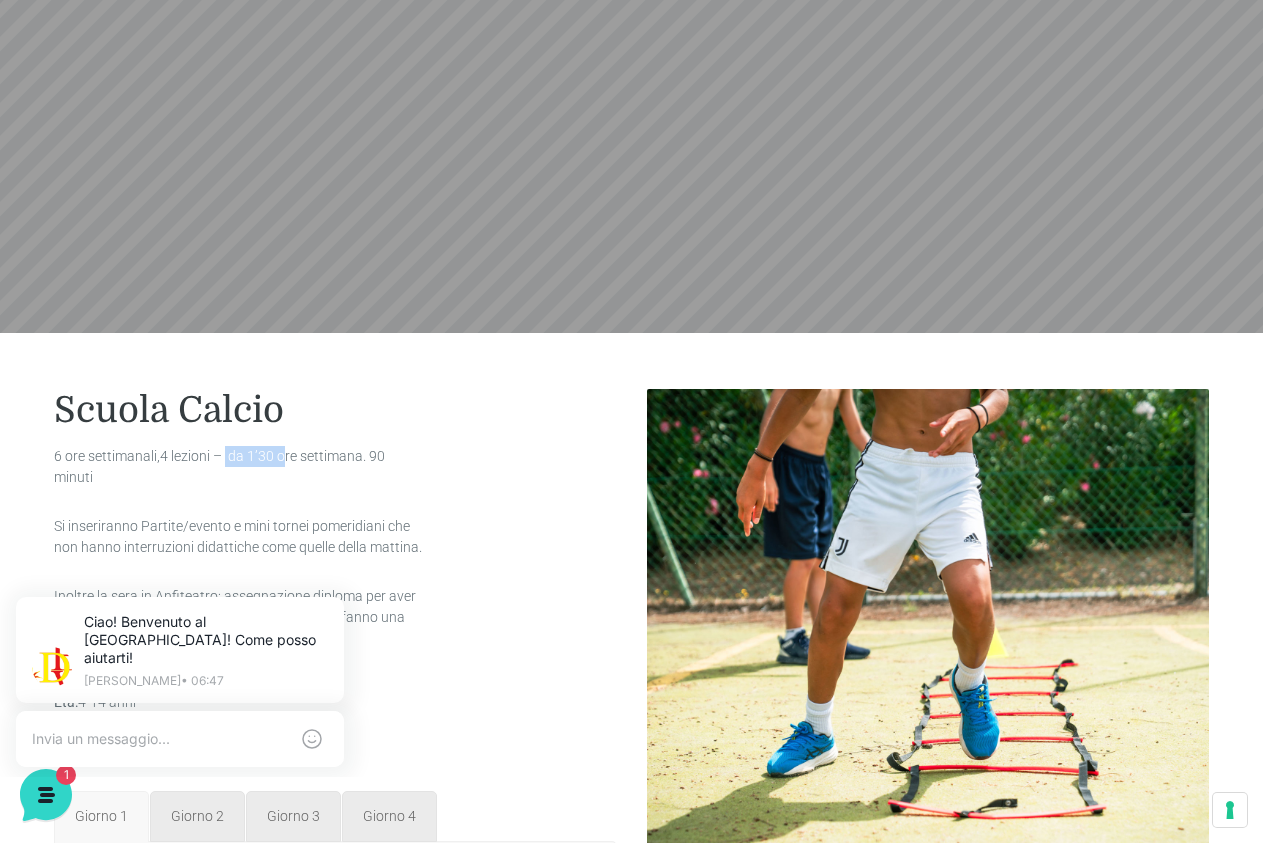 drag, startPoint x: 224, startPoint y: 458, endPoint x: 292, endPoint y: 451, distance: 68.359344 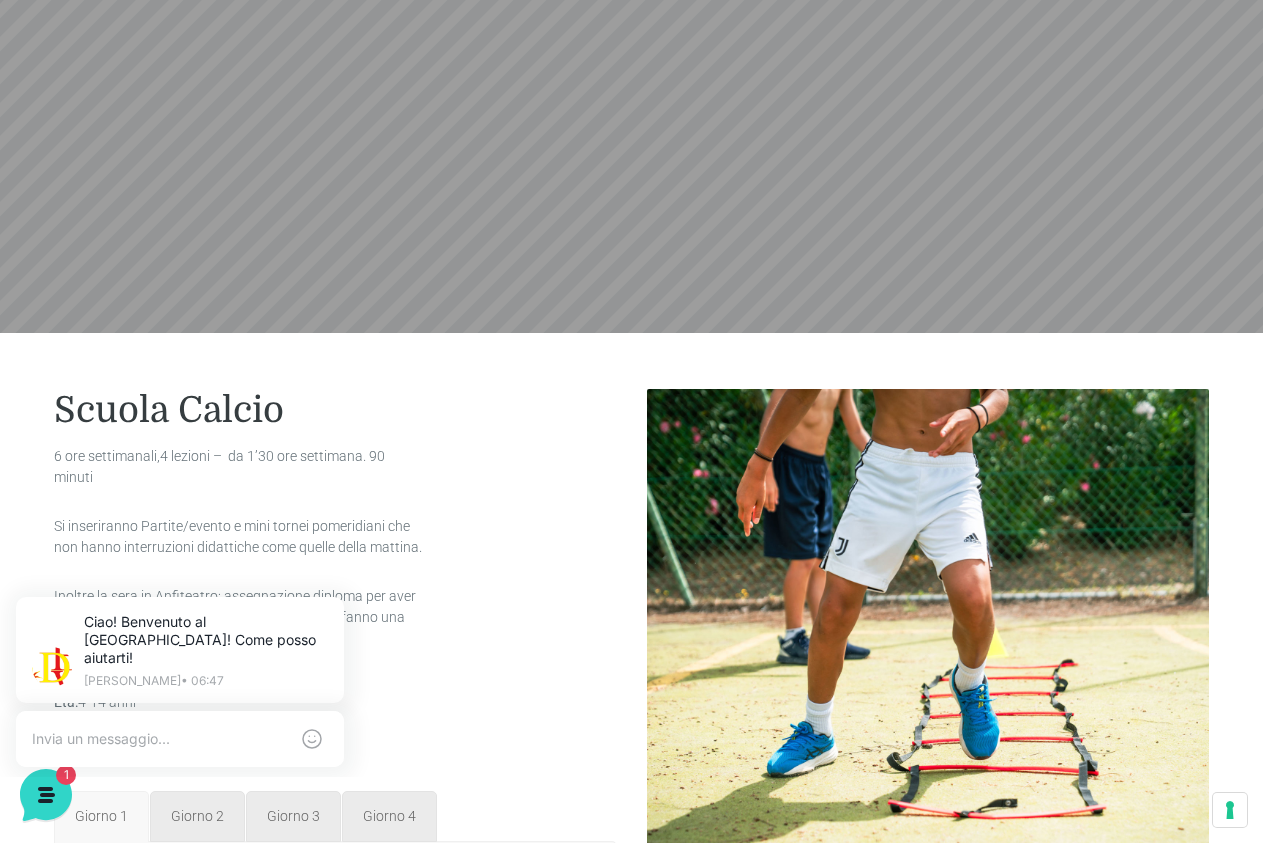 click on "Scuola Calcio
6 ore settimanali,4 lezioni –    da 1’30 ore settimana. 90 minuti
Si inseriranno Partite/evento e mini tornei pomeridiani che non hanno interruzioni didattiche come quelle della mattina.
Inoltre la sera in Anfiteatro: assegnazione diploma per aver partecipato alla scuola calcio(per i ragazzi che fanno una sola settimana" at bounding box center [336, 519] 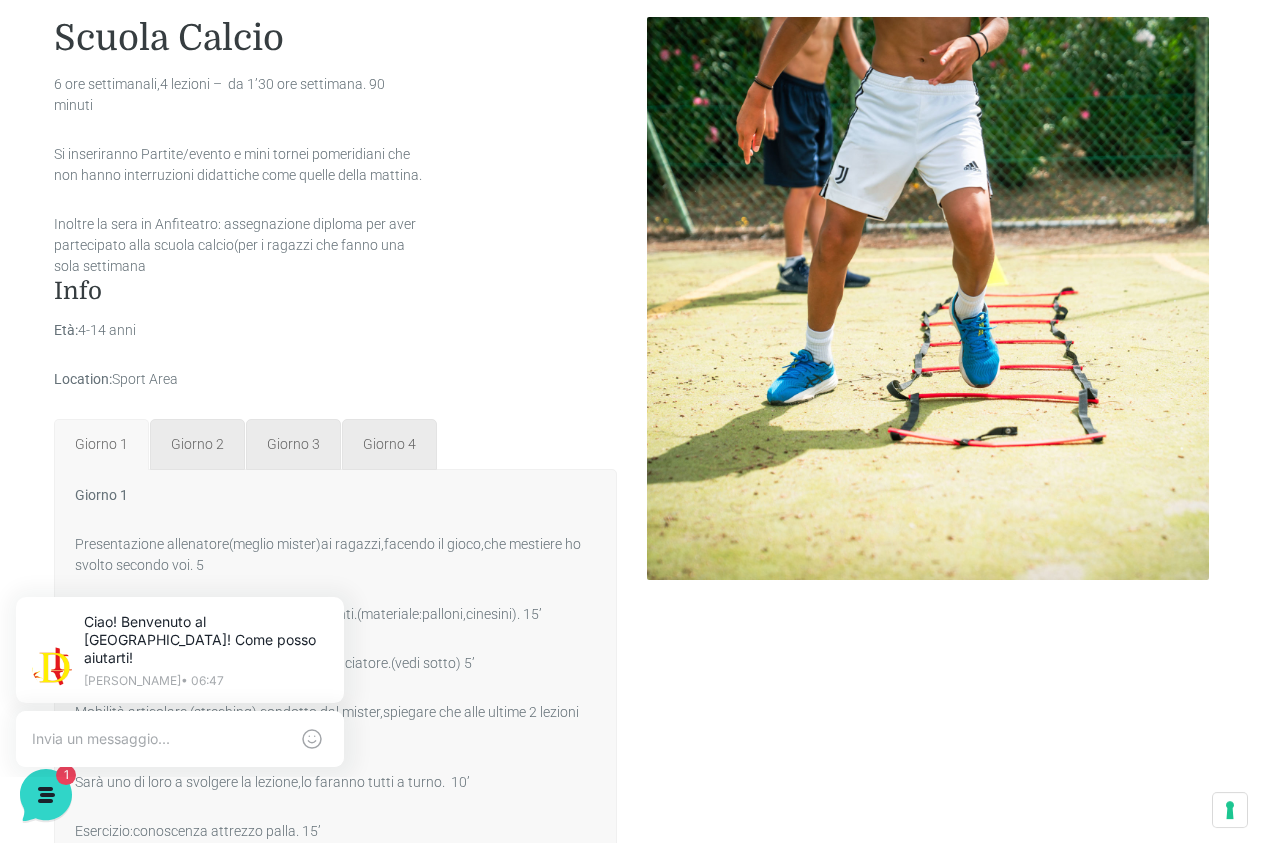 scroll, scrollTop: 918, scrollLeft: 0, axis: vertical 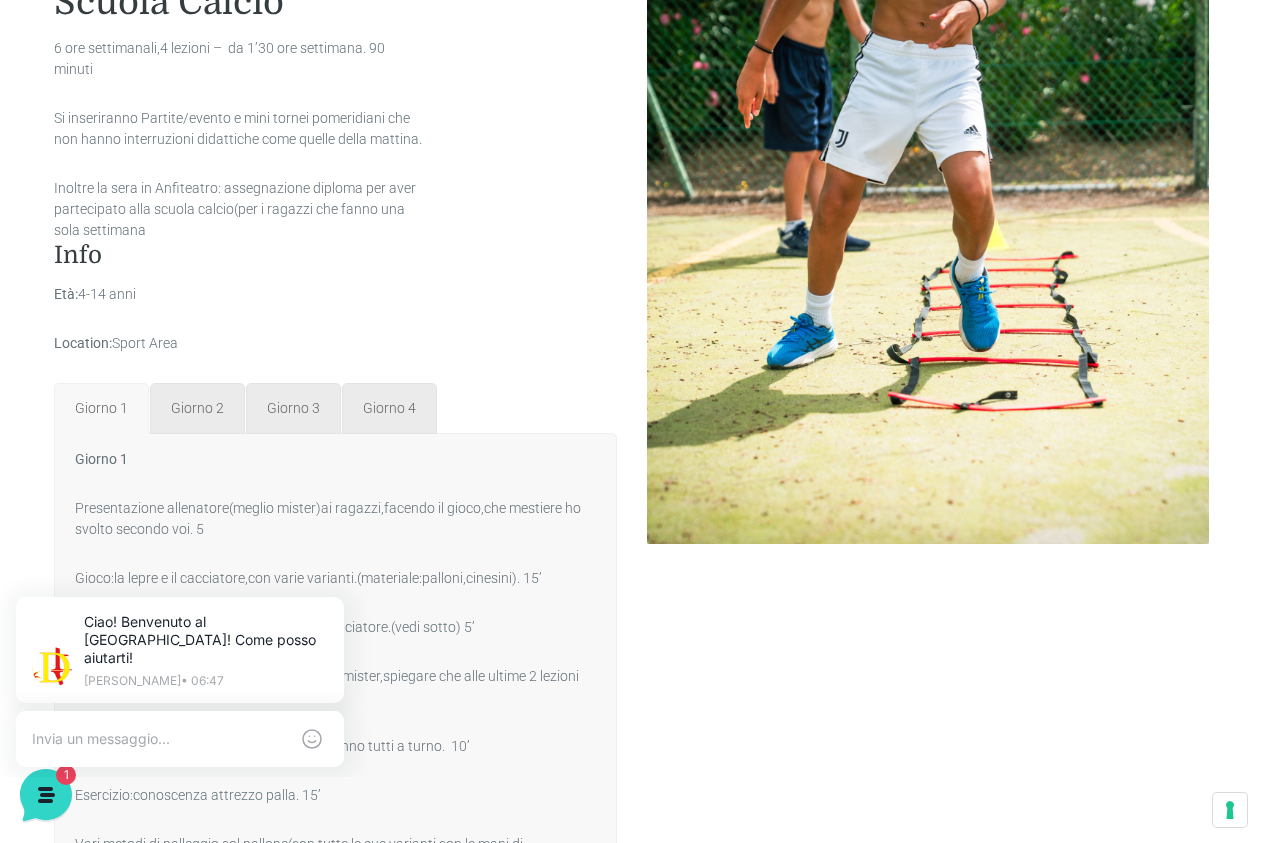 click on "Giorno 1" at bounding box center [101, 408] 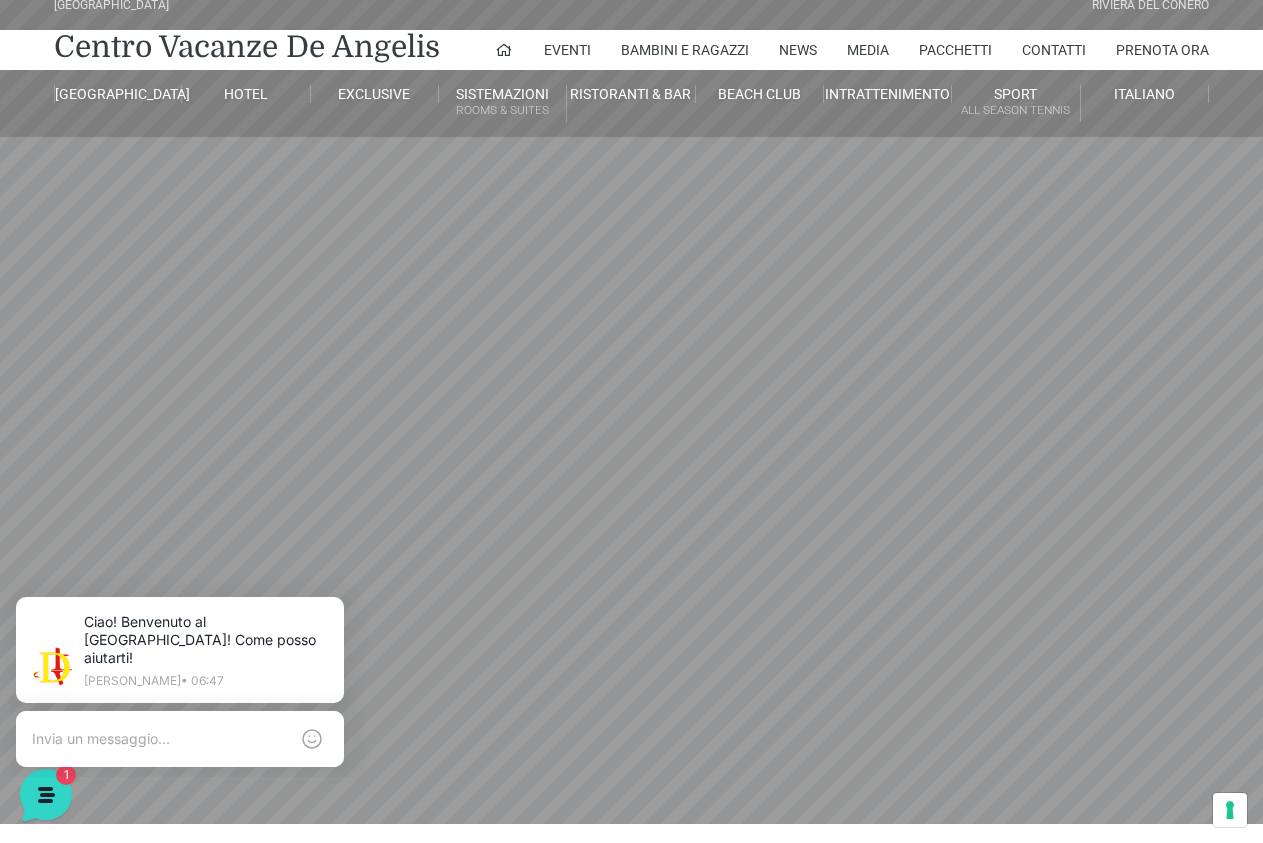 scroll, scrollTop: 0, scrollLeft: 0, axis: both 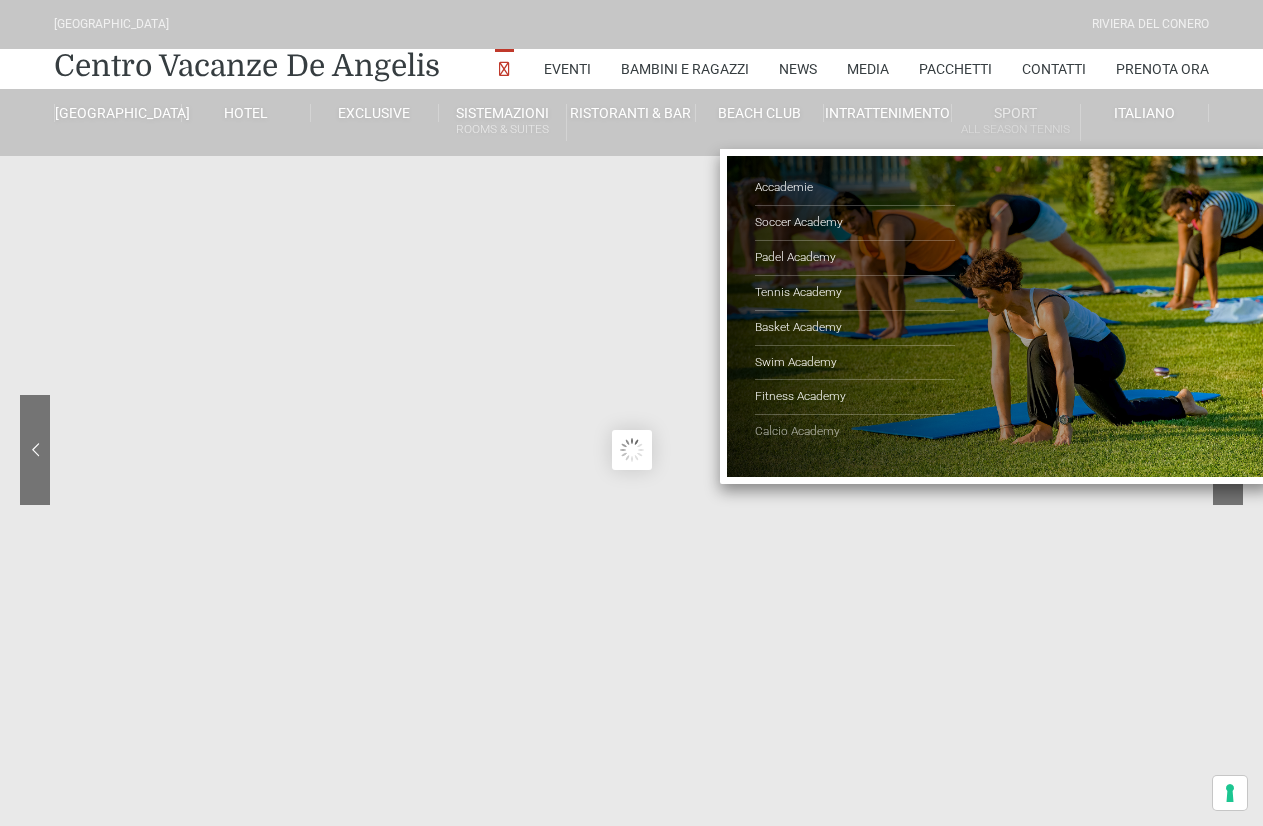 click on "Calcio Academy" at bounding box center [855, 432] 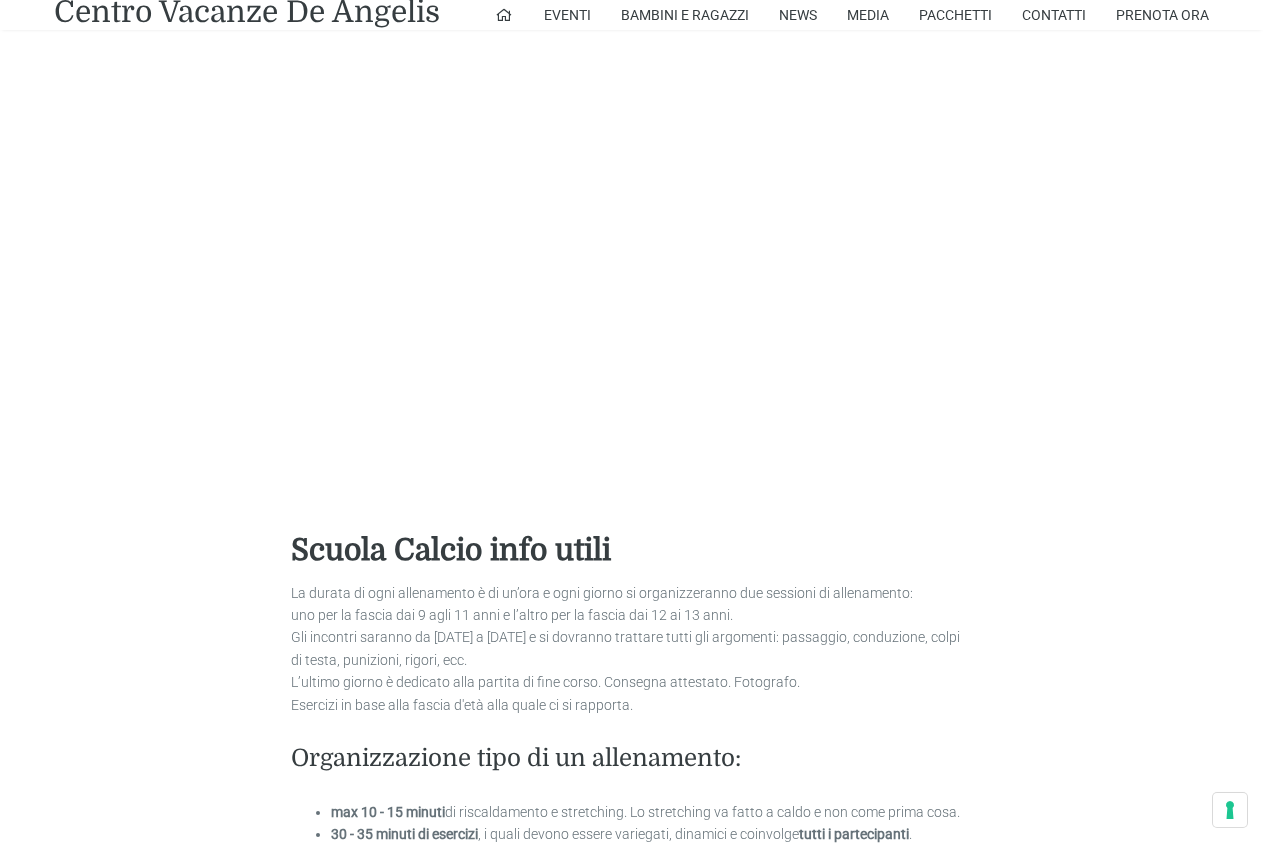 scroll, scrollTop: 714, scrollLeft: 0, axis: vertical 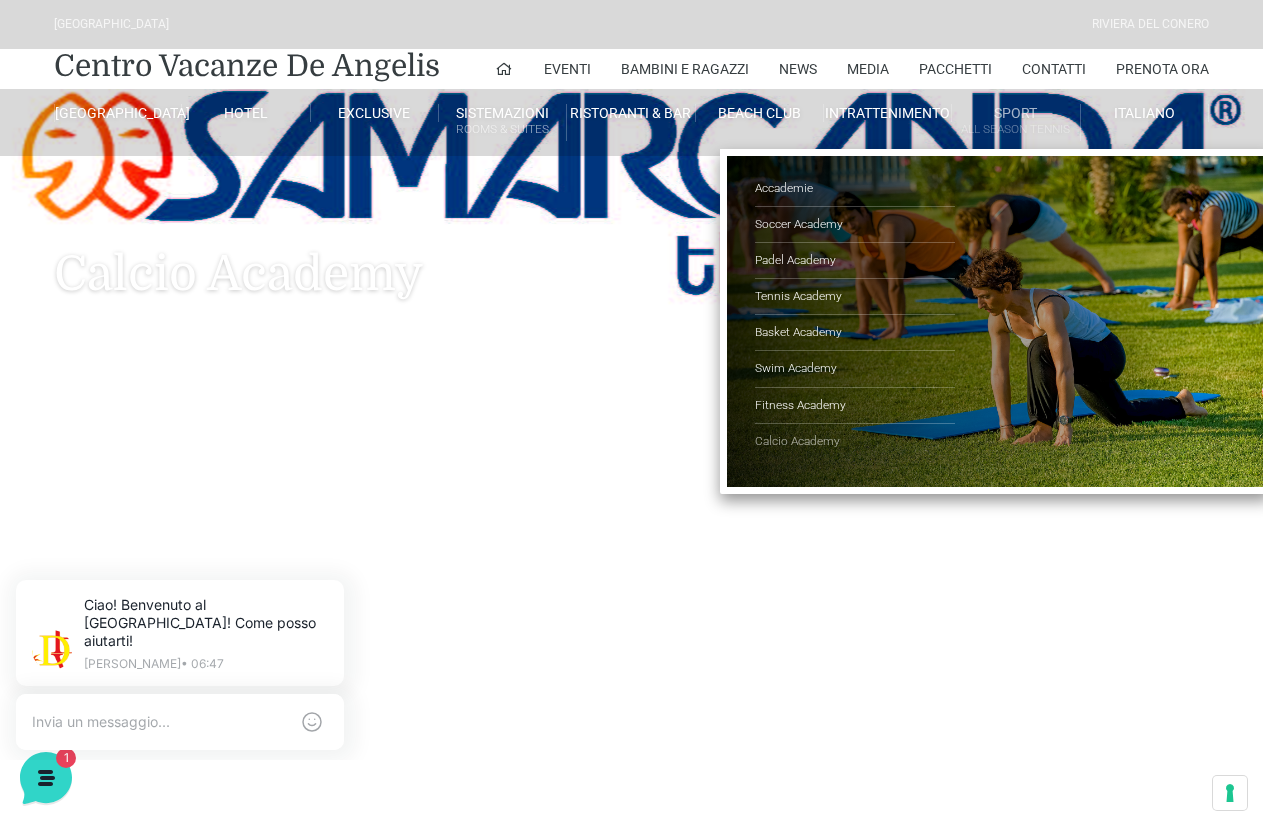 click on "Calcio Academy" at bounding box center (855, 441) 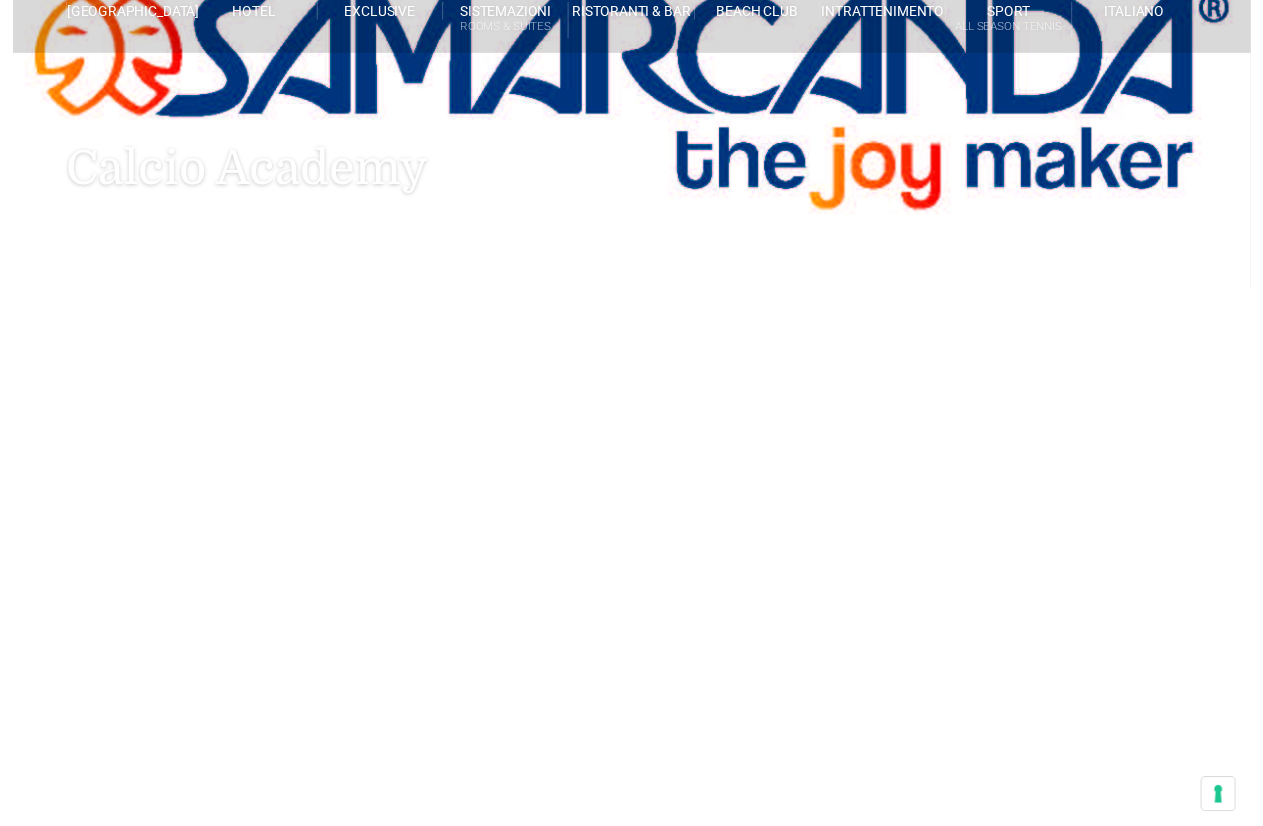 scroll, scrollTop: 0, scrollLeft: 0, axis: both 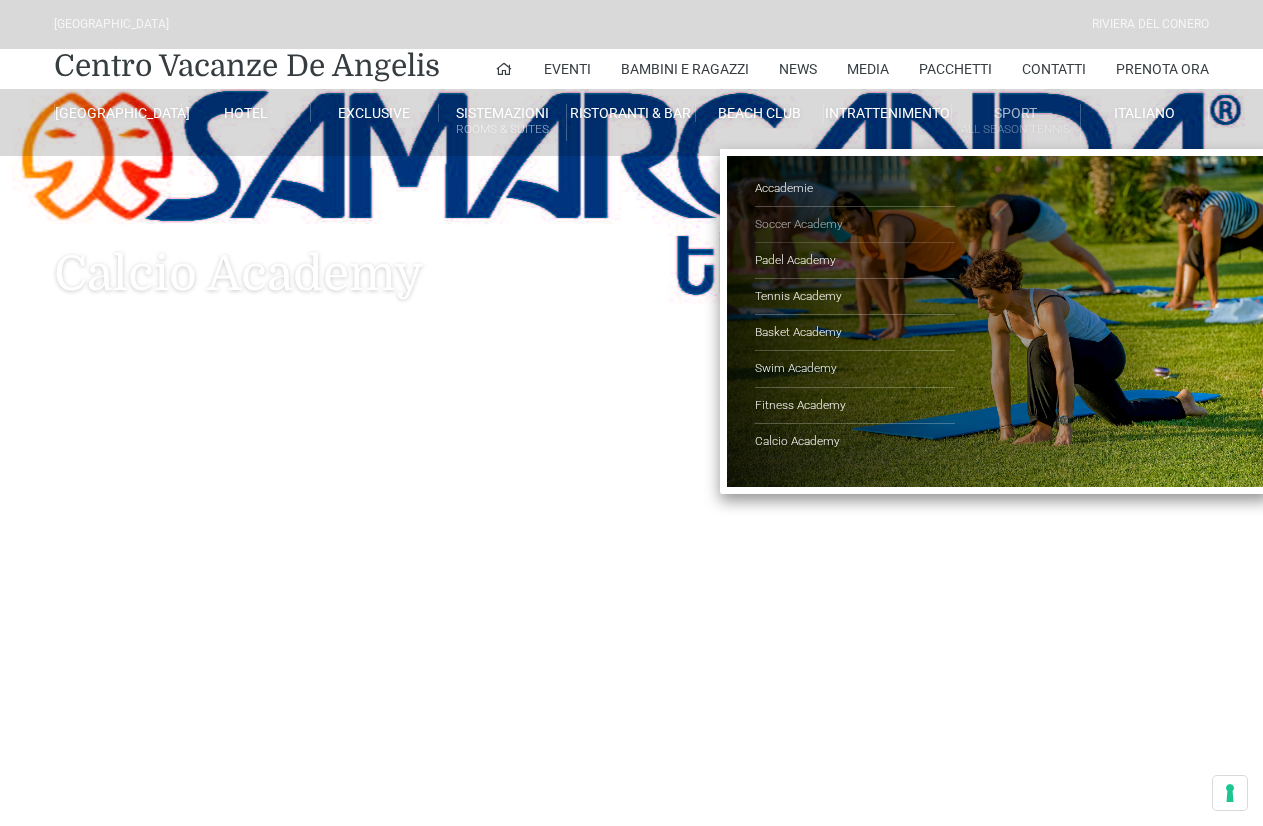click on "Soccer Academy" at bounding box center [855, 225] 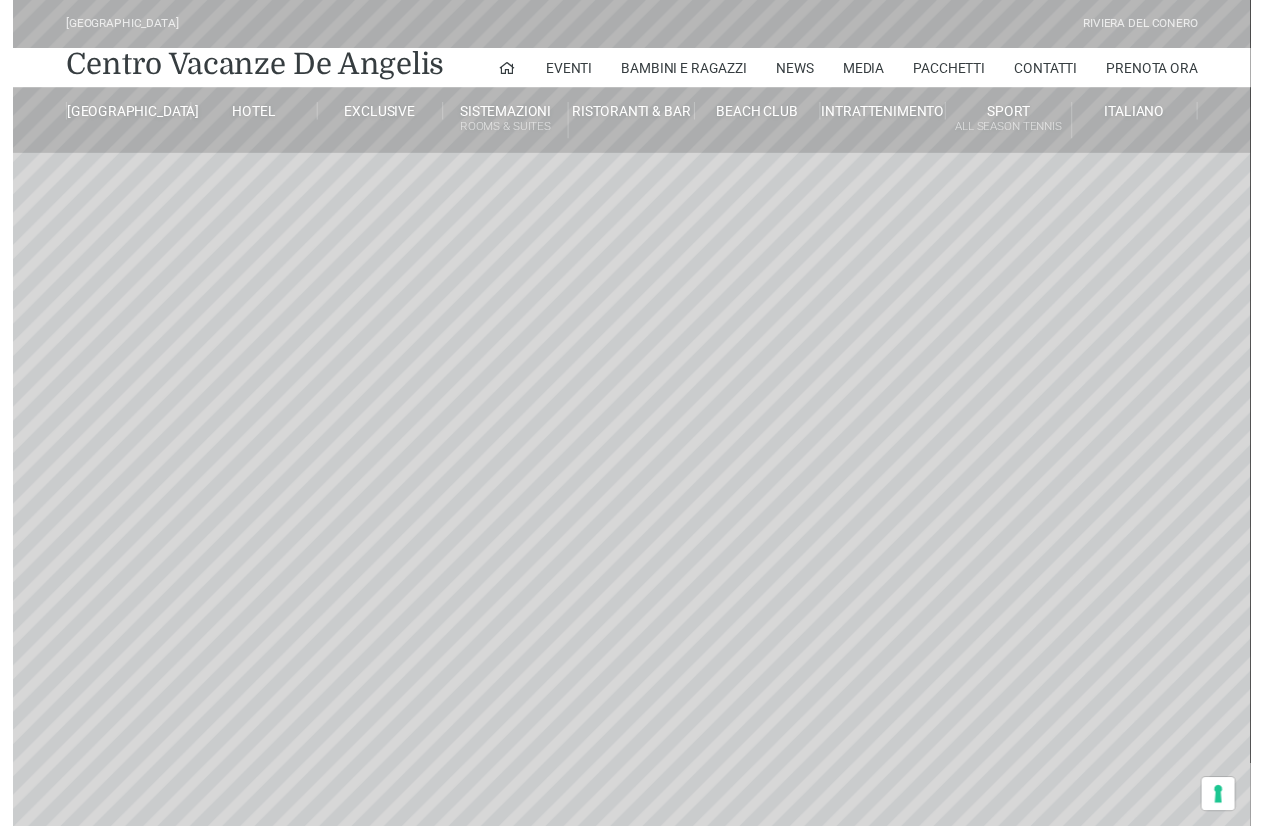 scroll, scrollTop: 0, scrollLeft: 0, axis: both 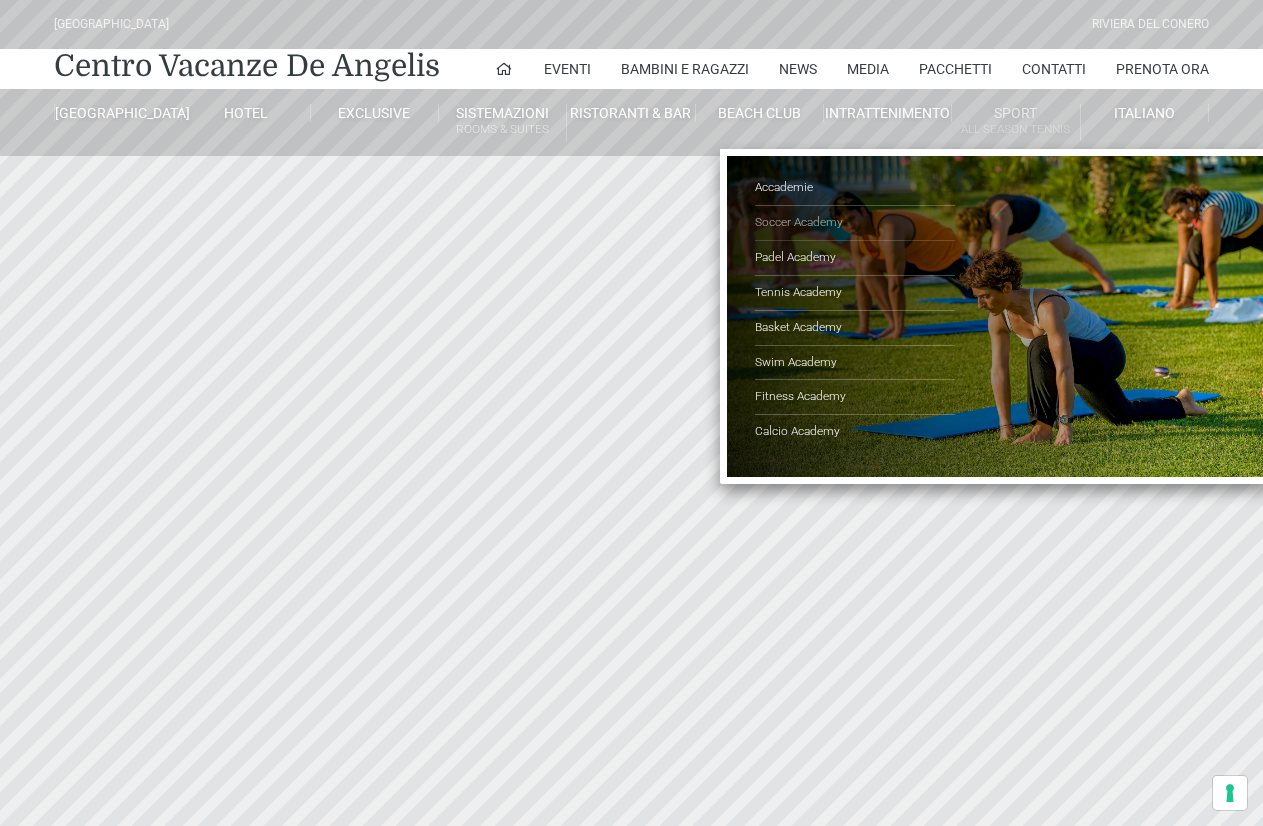 click on "Soccer Academy" at bounding box center (855, 223) 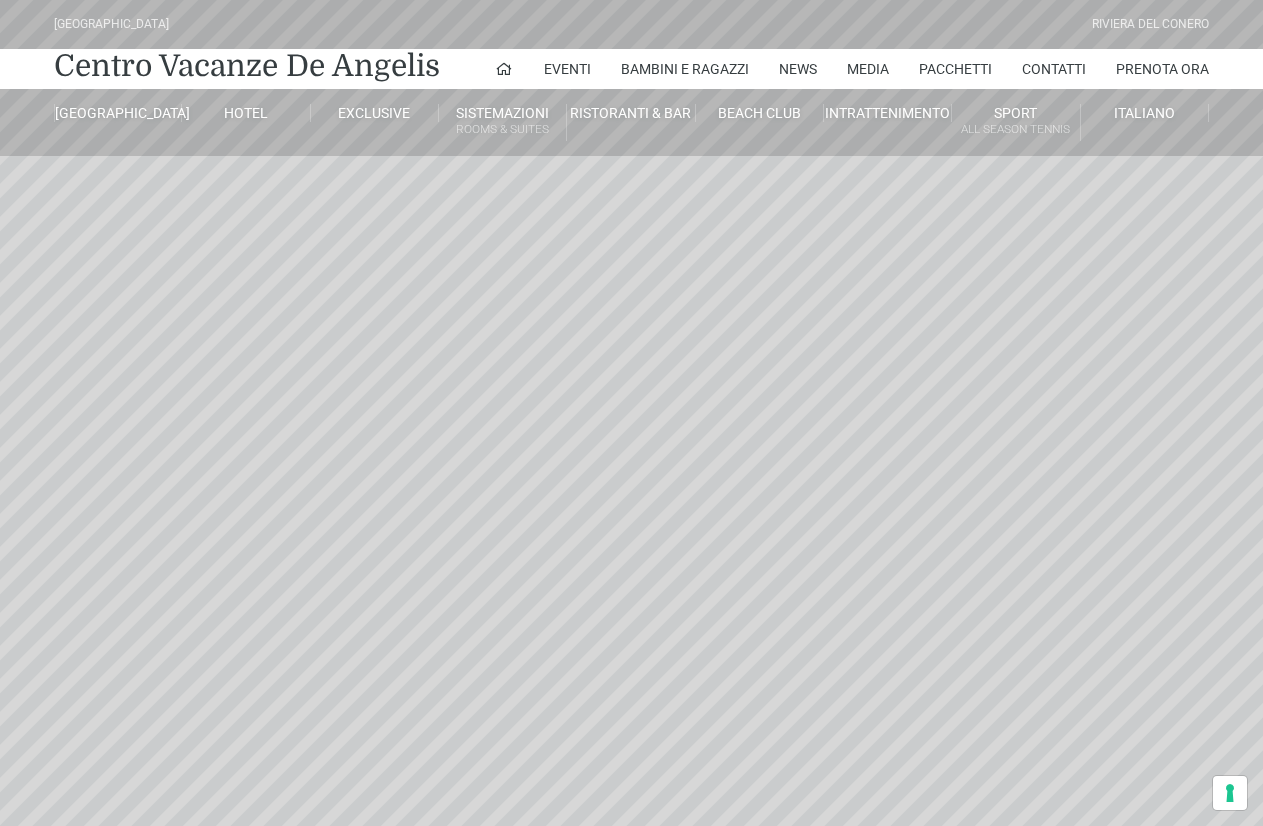 scroll, scrollTop: 0, scrollLeft: 0, axis: both 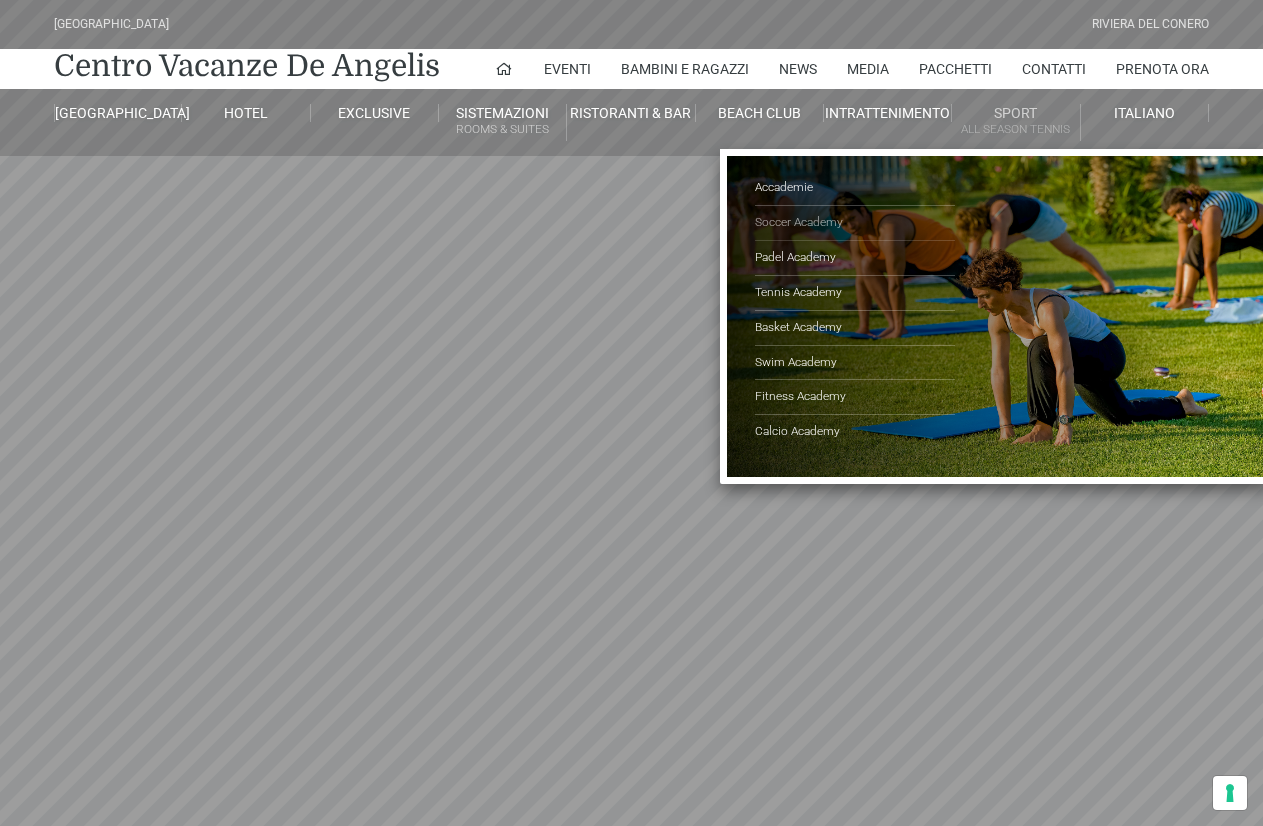 click on "Soccer Academy" at bounding box center (855, 223) 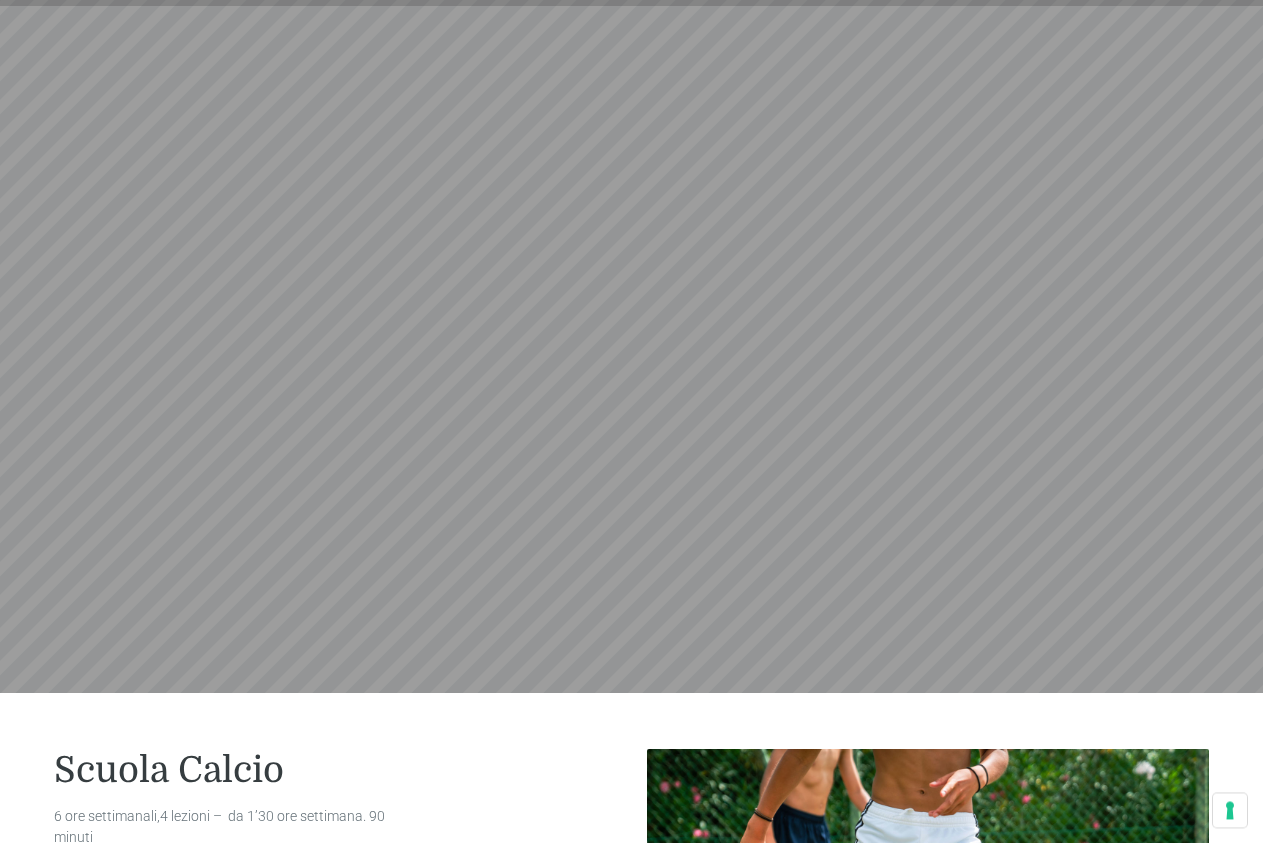 scroll, scrollTop: 204, scrollLeft: 0, axis: vertical 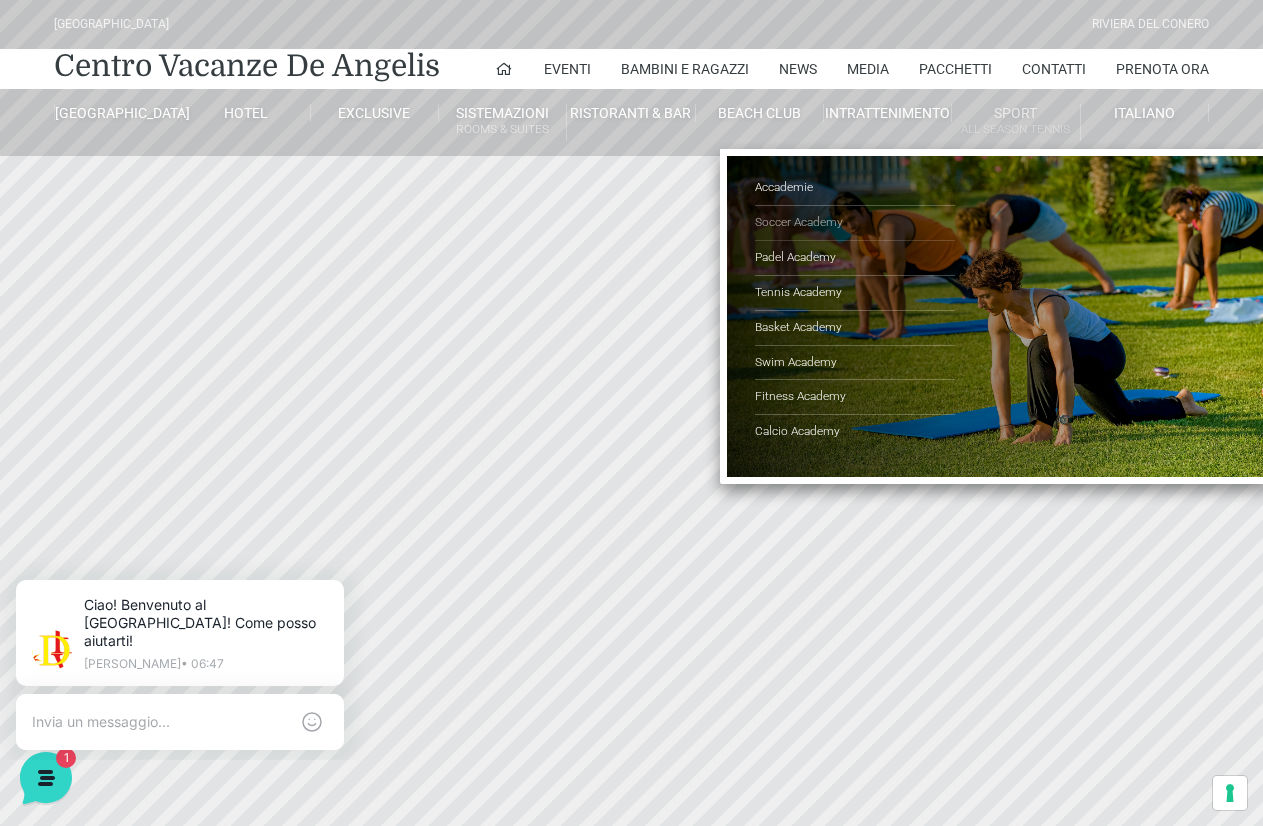 click on "Soccer Academy" at bounding box center [855, 223] 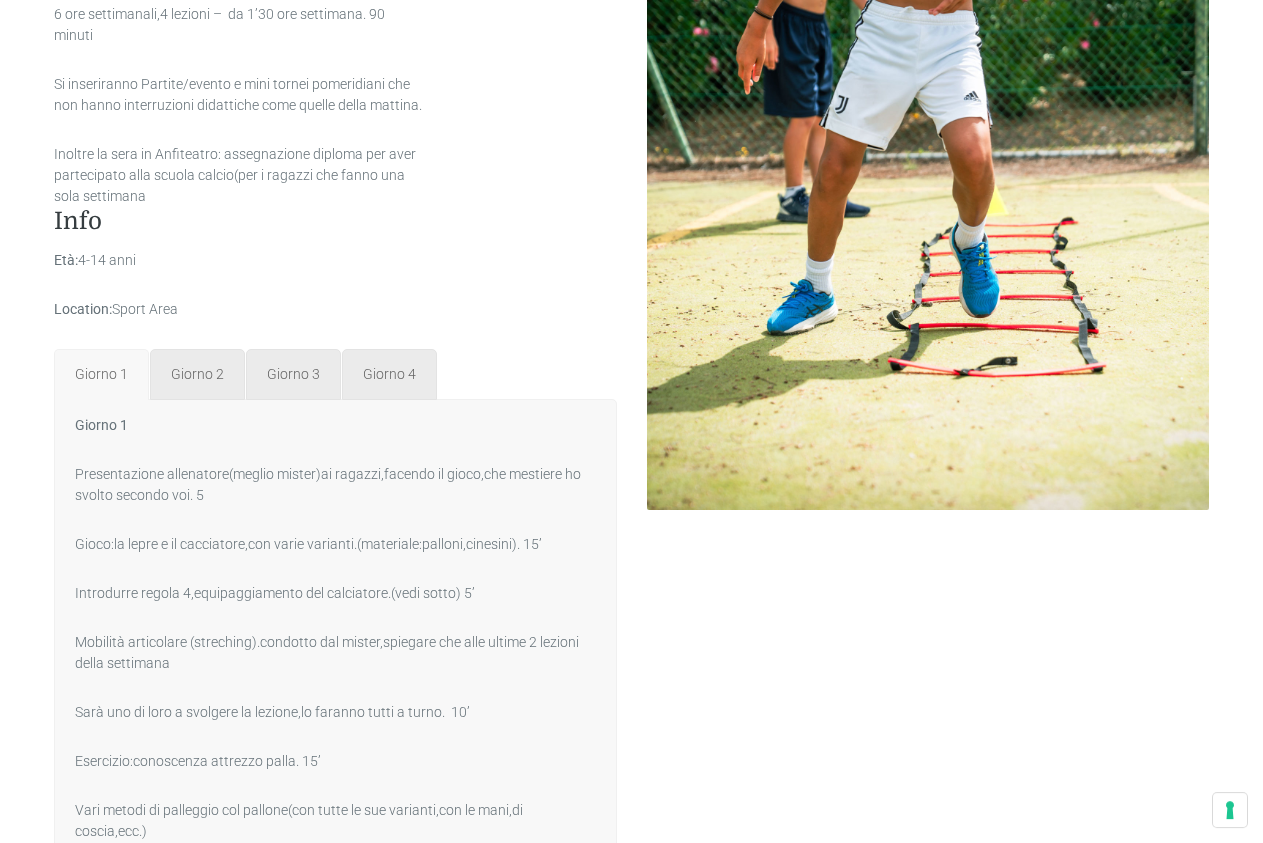 scroll, scrollTop: 1122, scrollLeft: 0, axis: vertical 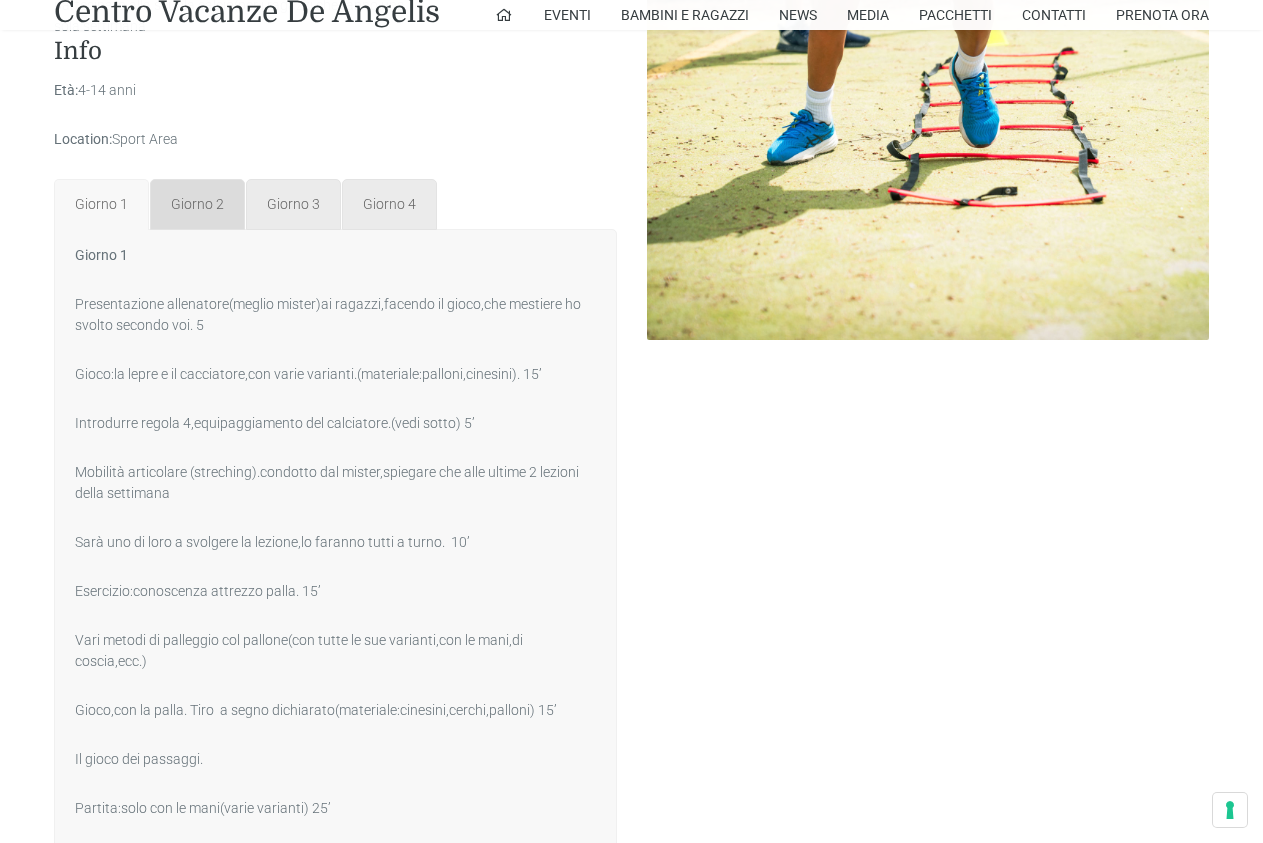 click on "Giorno 2" at bounding box center (197, 204) 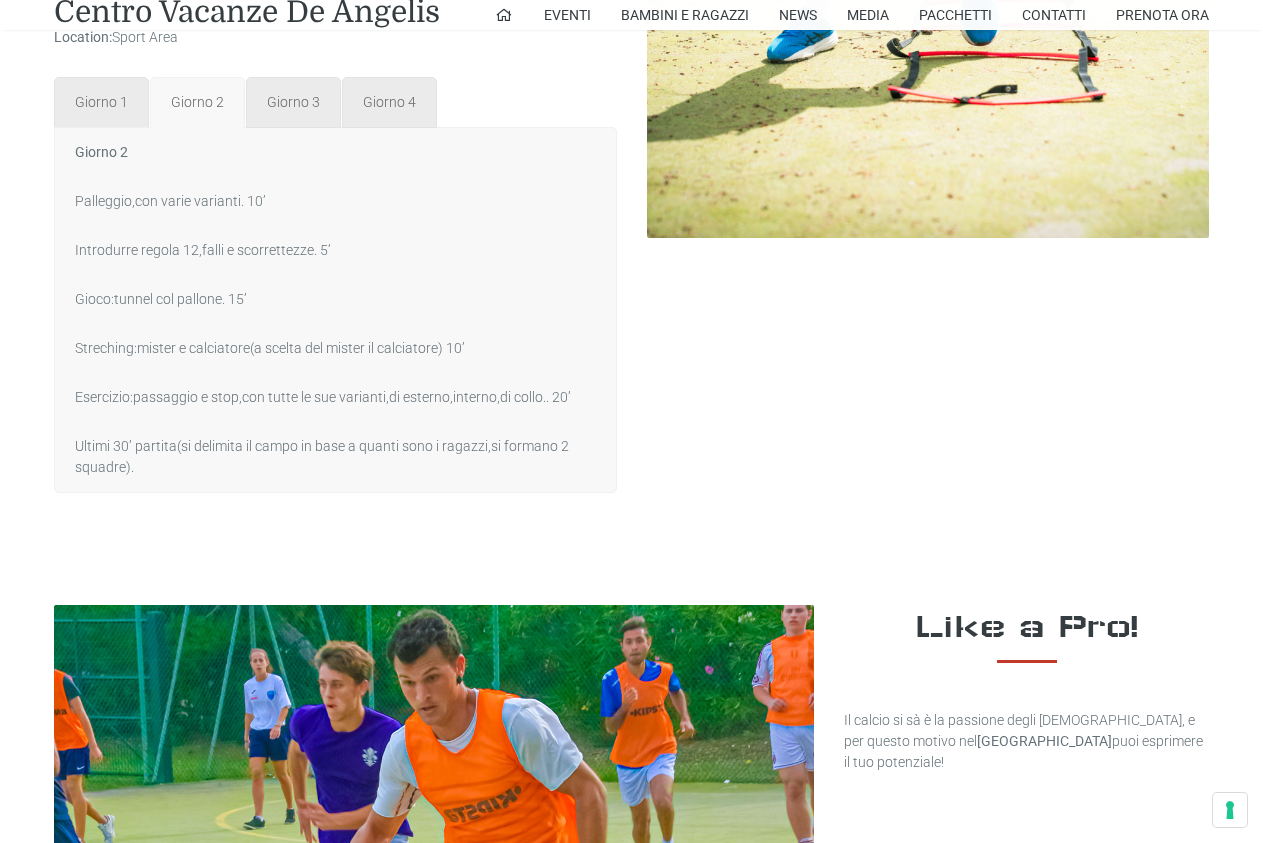 scroll, scrollTop: 1122, scrollLeft: 0, axis: vertical 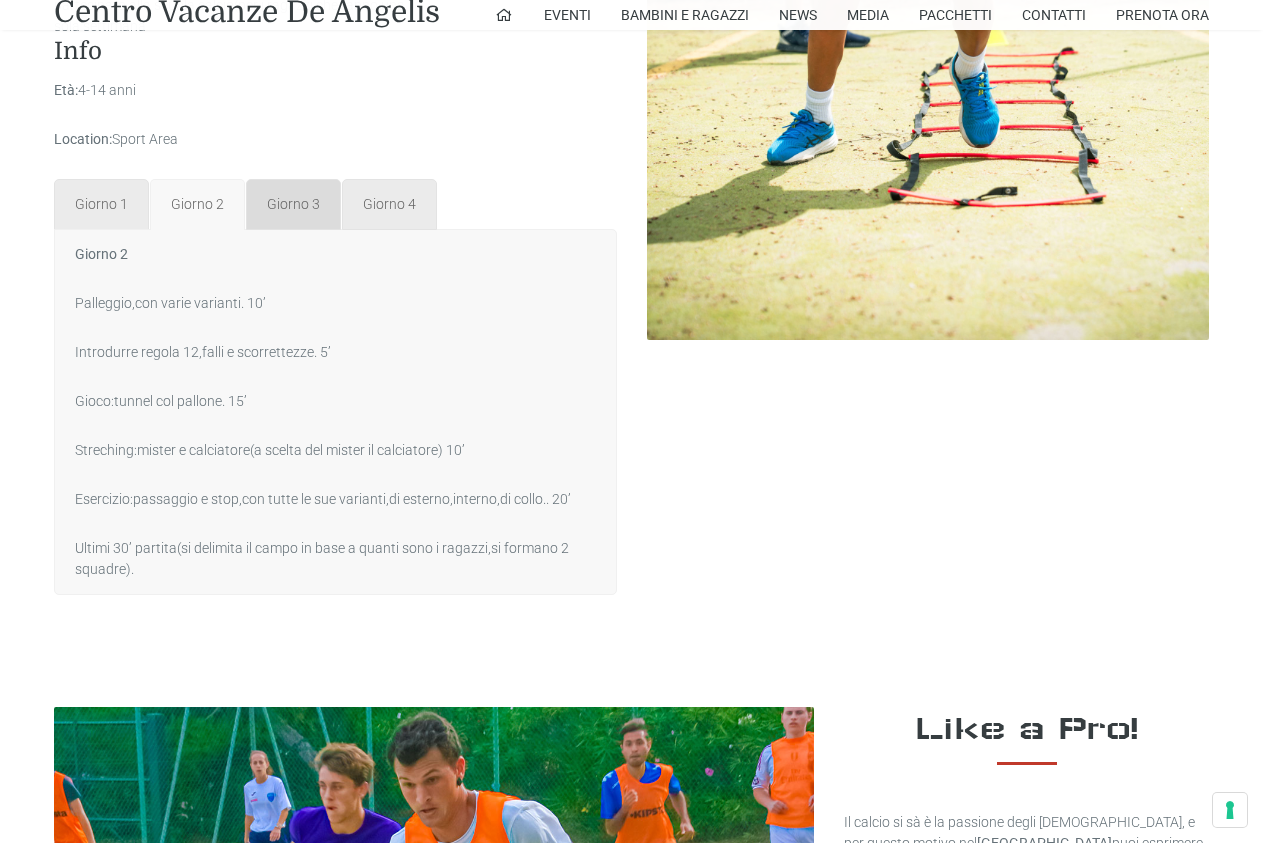 click on "Giorno 3" at bounding box center [293, 204] 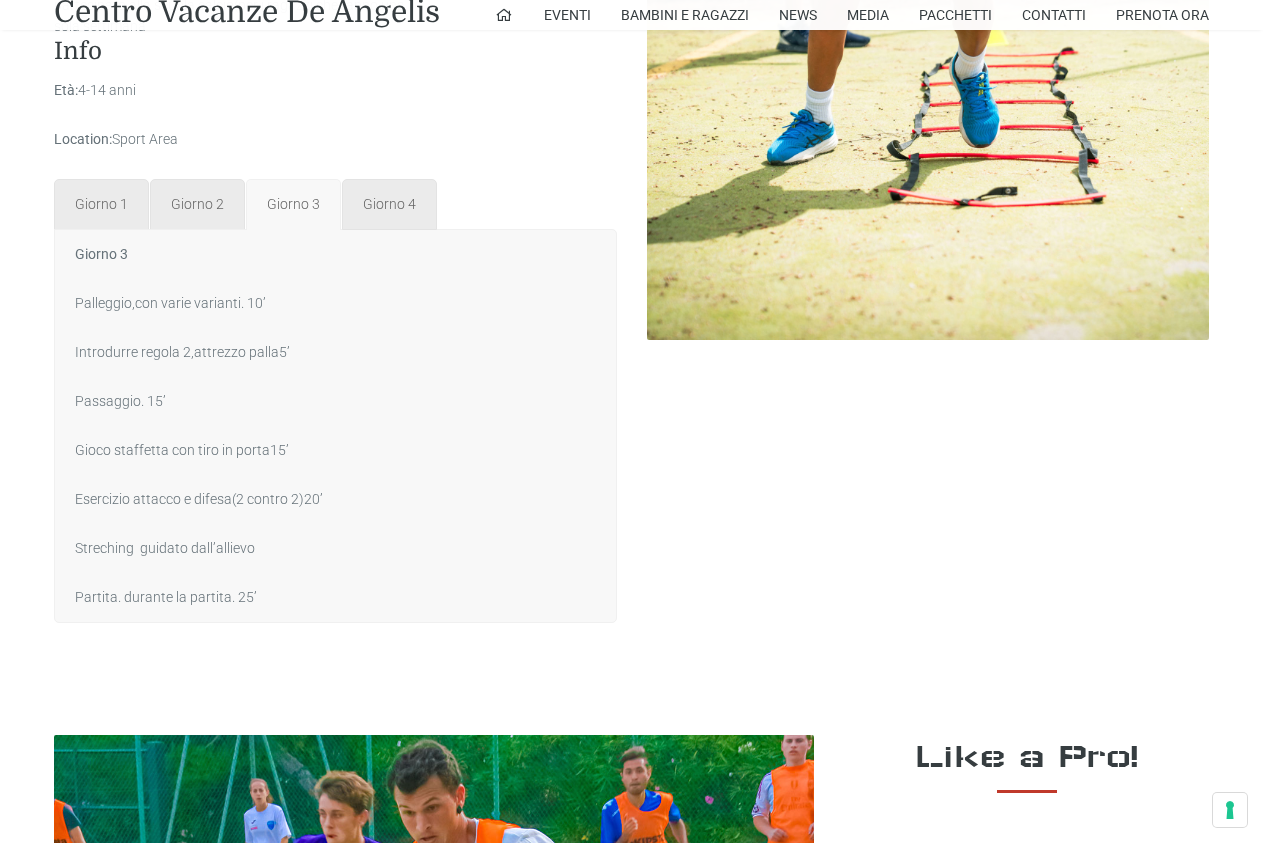 click on "Palleggio,con varie varianti. 10’" at bounding box center [335, 303] 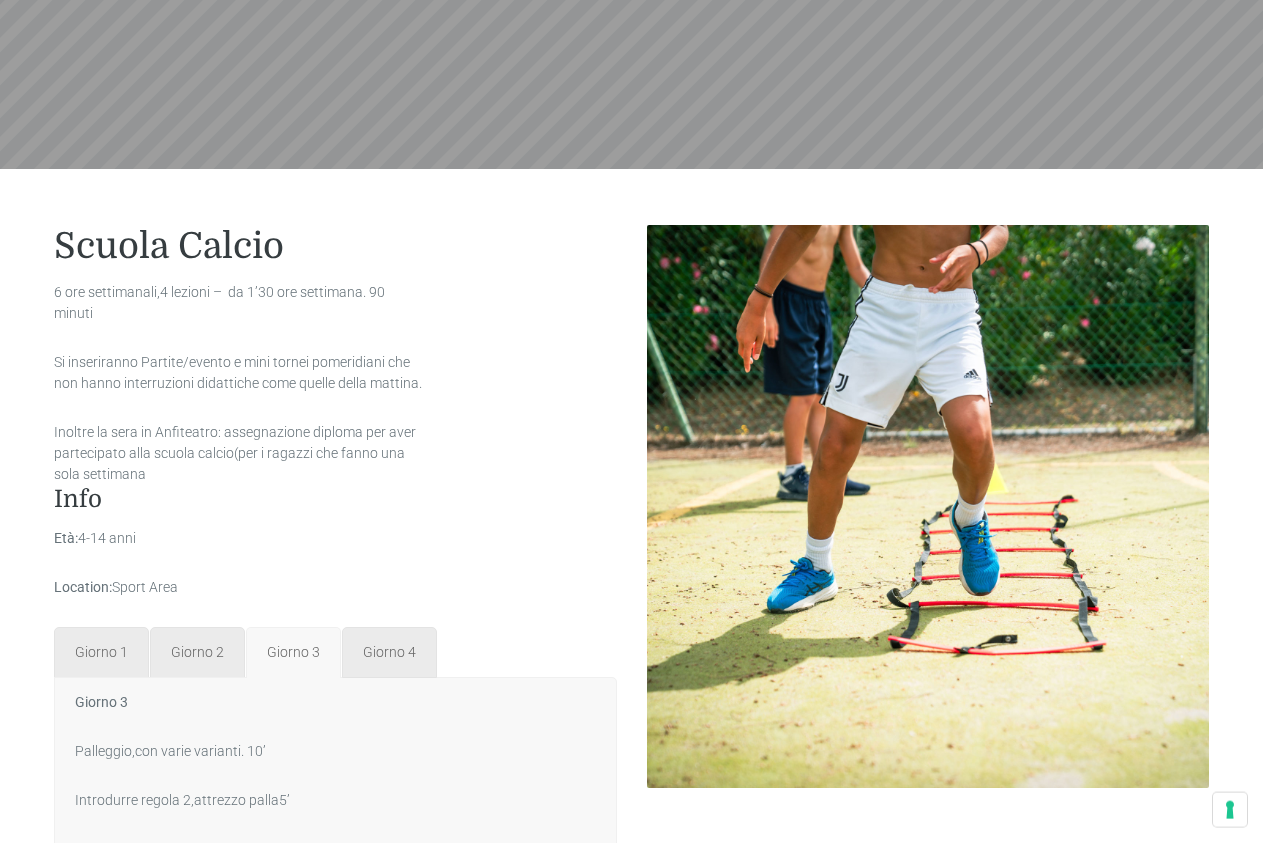 scroll, scrollTop: 714, scrollLeft: 0, axis: vertical 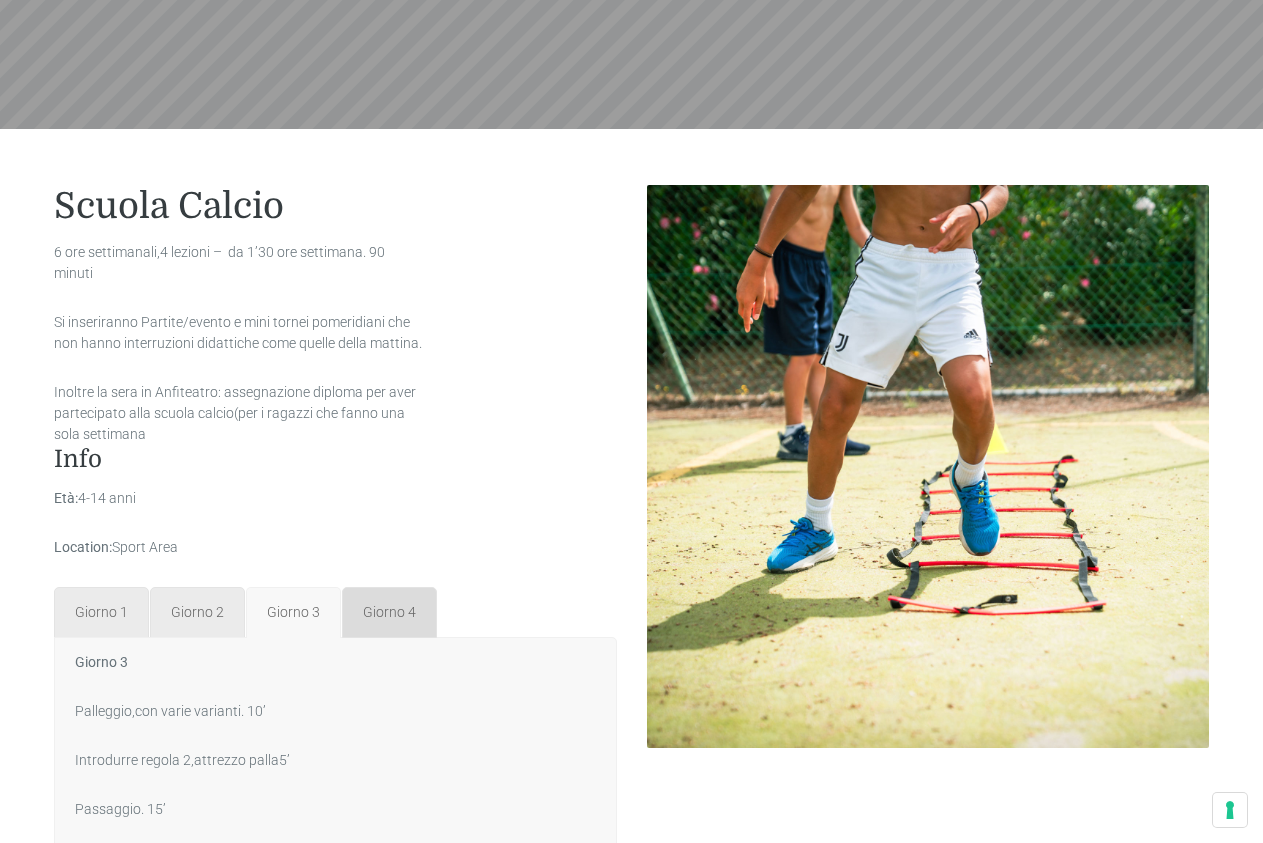 click on "Giorno 4" at bounding box center (389, 612) 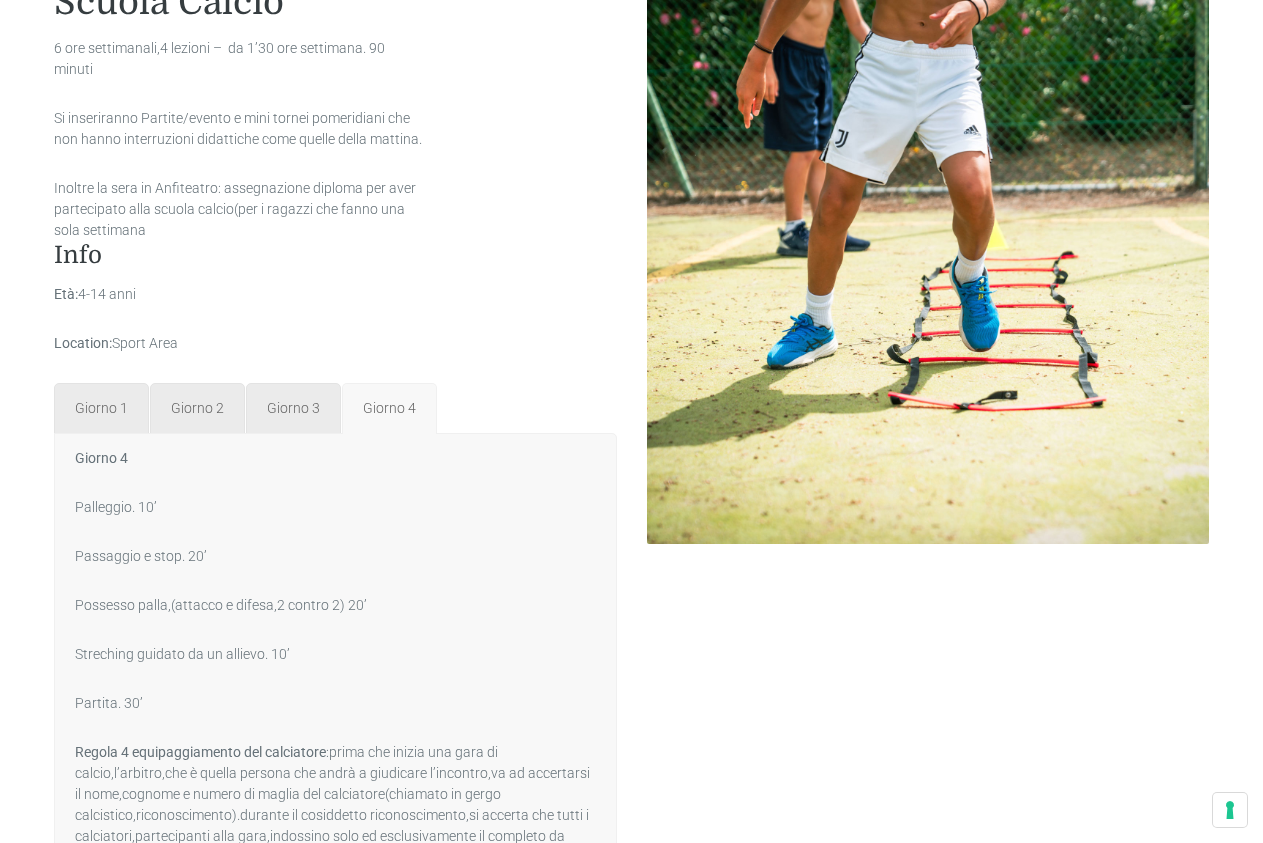 scroll, scrollTop: 1020, scrollLeft: 0, axis: vertical 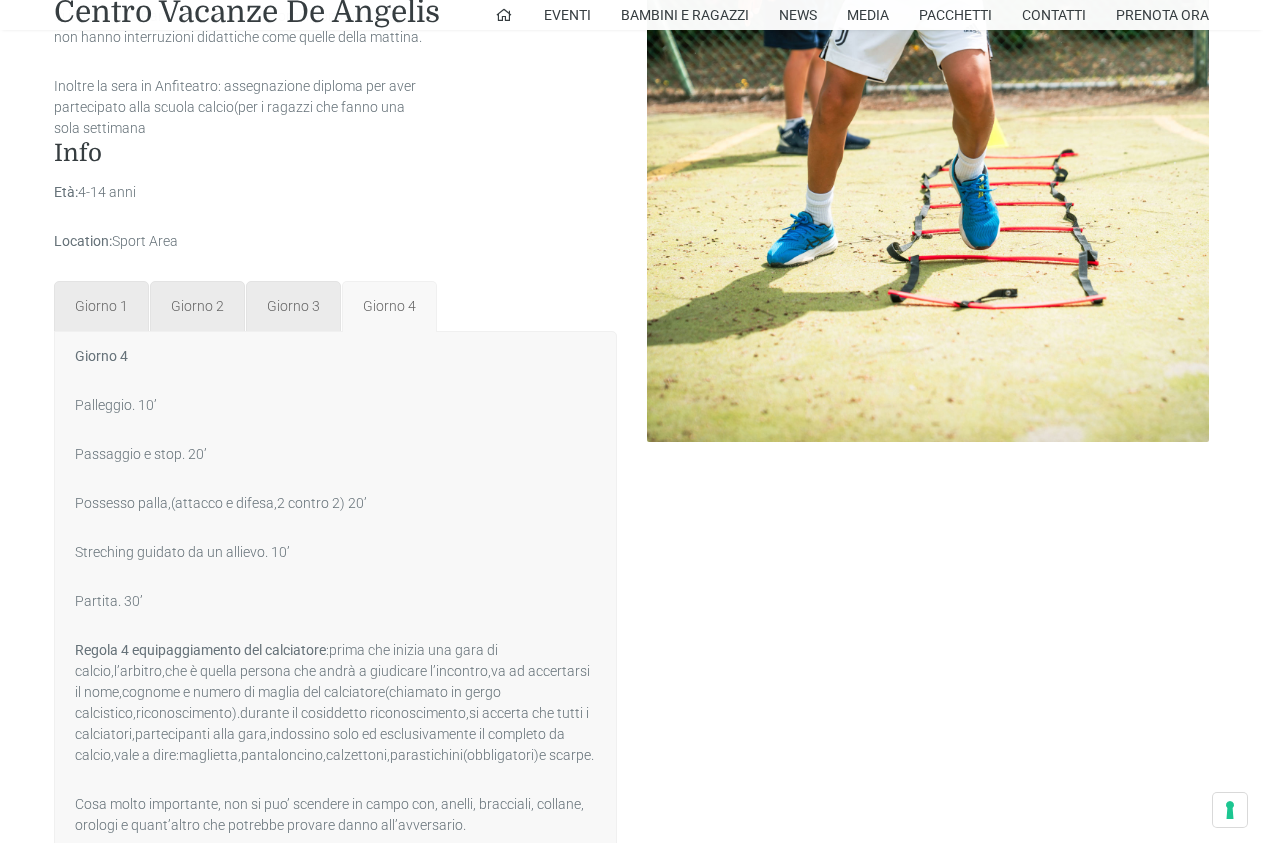 click on "Giorno 4" at bounding box center (101, 356) 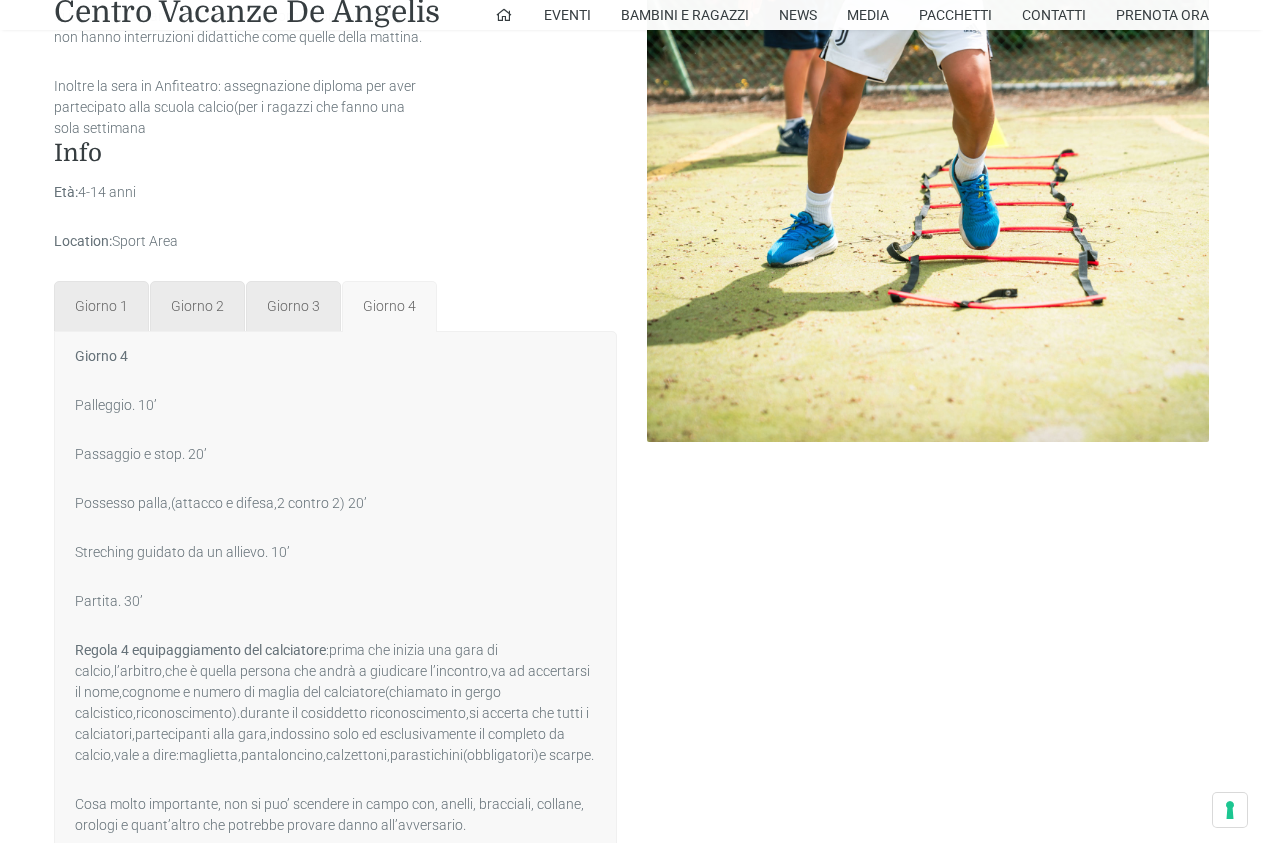 click on "Giorno 4" at bounding box center [389, 306] 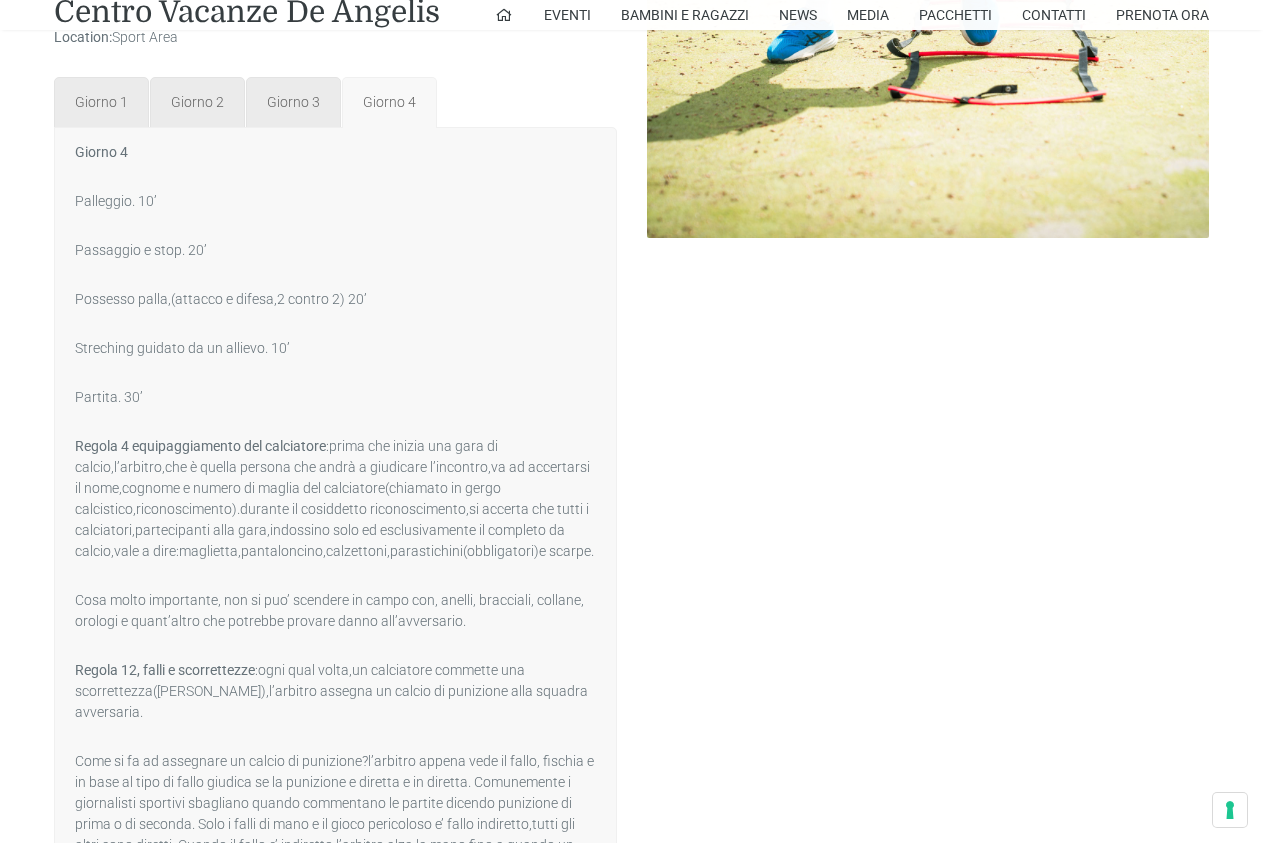 scroll, scrollTop: 1020, scrollLeft: 0, axis: vertical 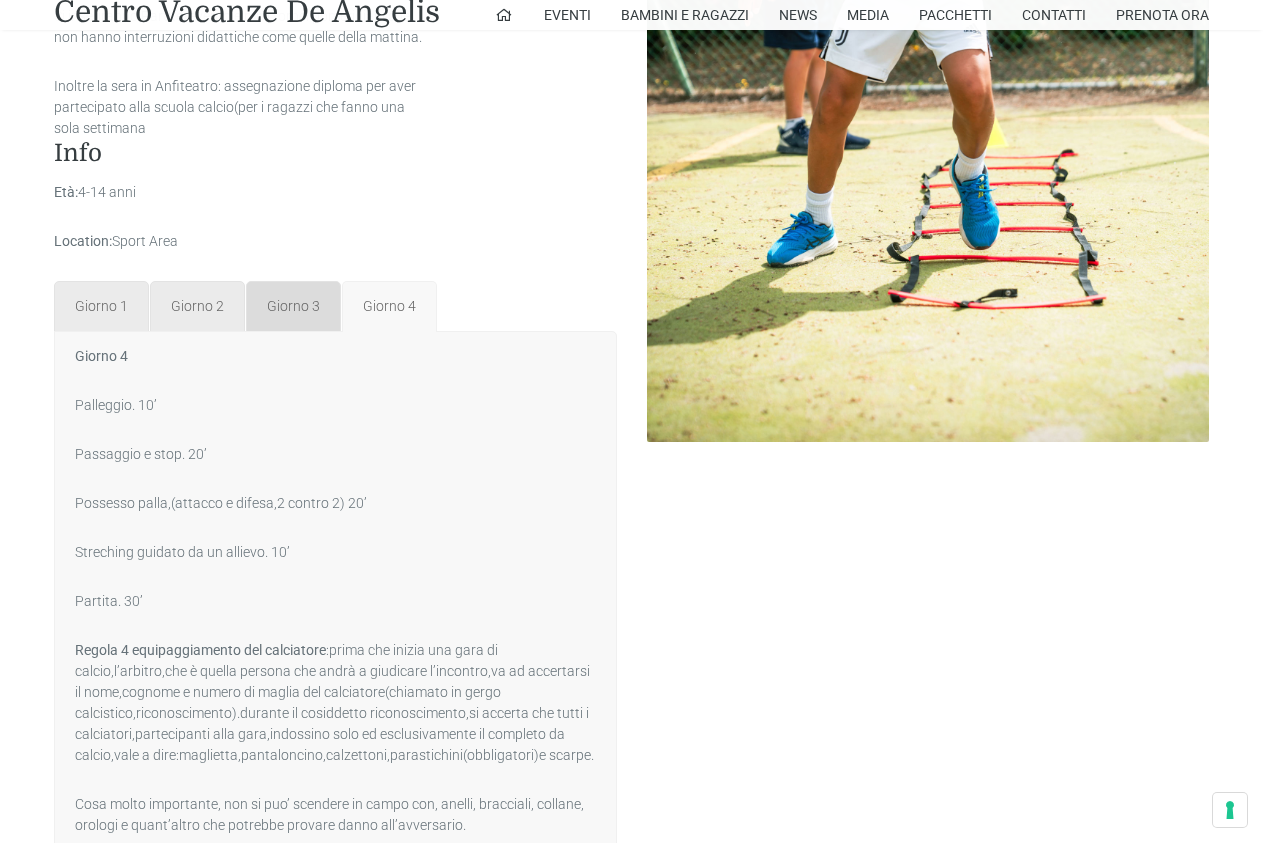 click on "Giorno 3" at bounding box center (293, 306) 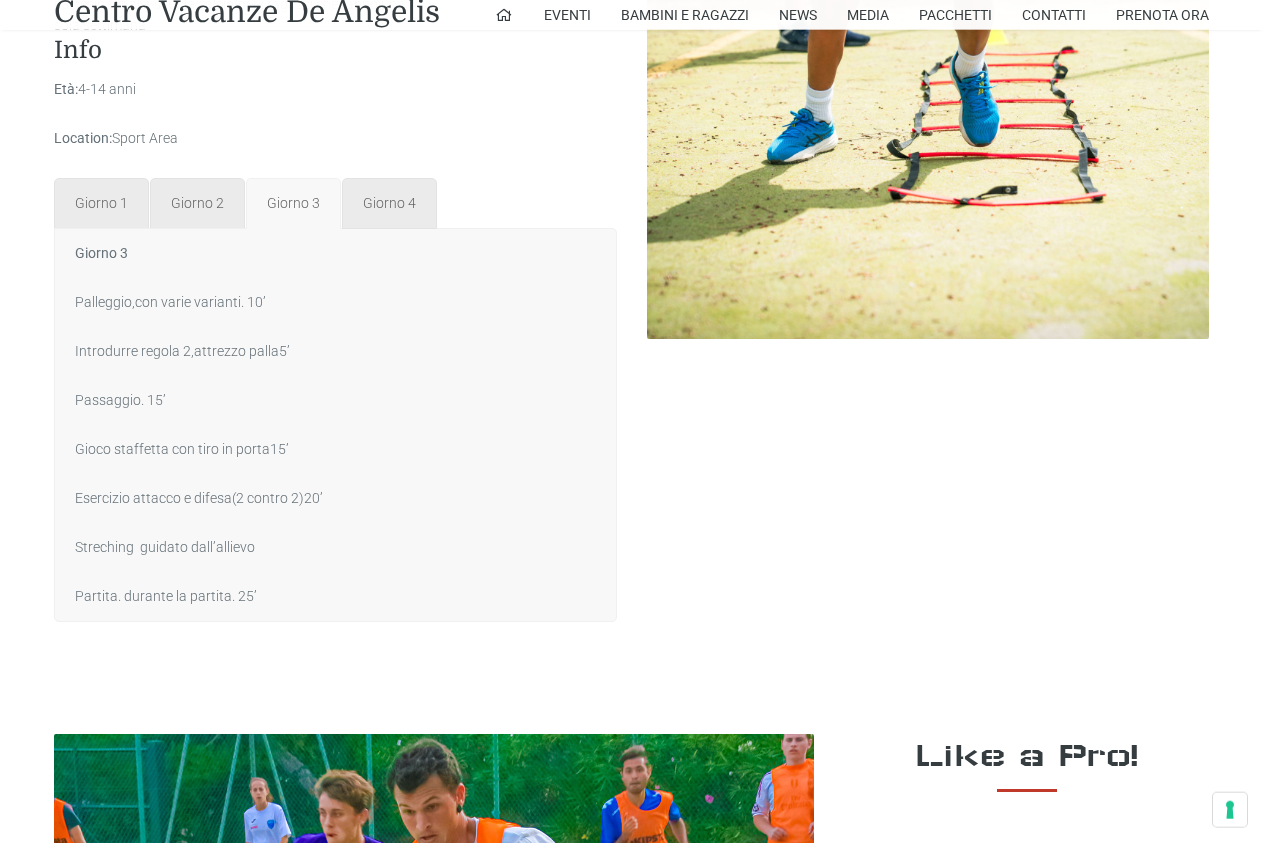 scroll, scrollTop: 1122, scrollLeft: 0, axis: vertical 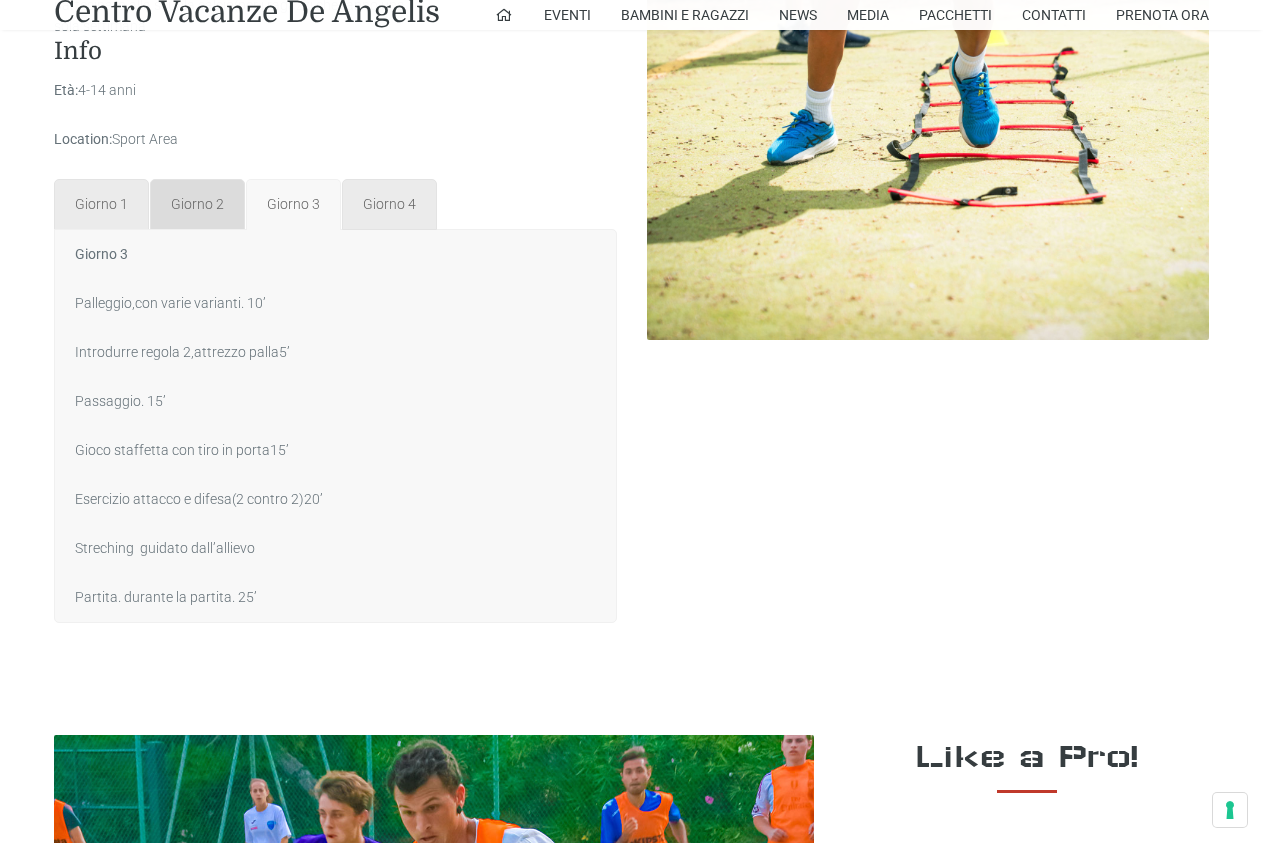 click on "Giorno 2" at bounding box center [197, 204] 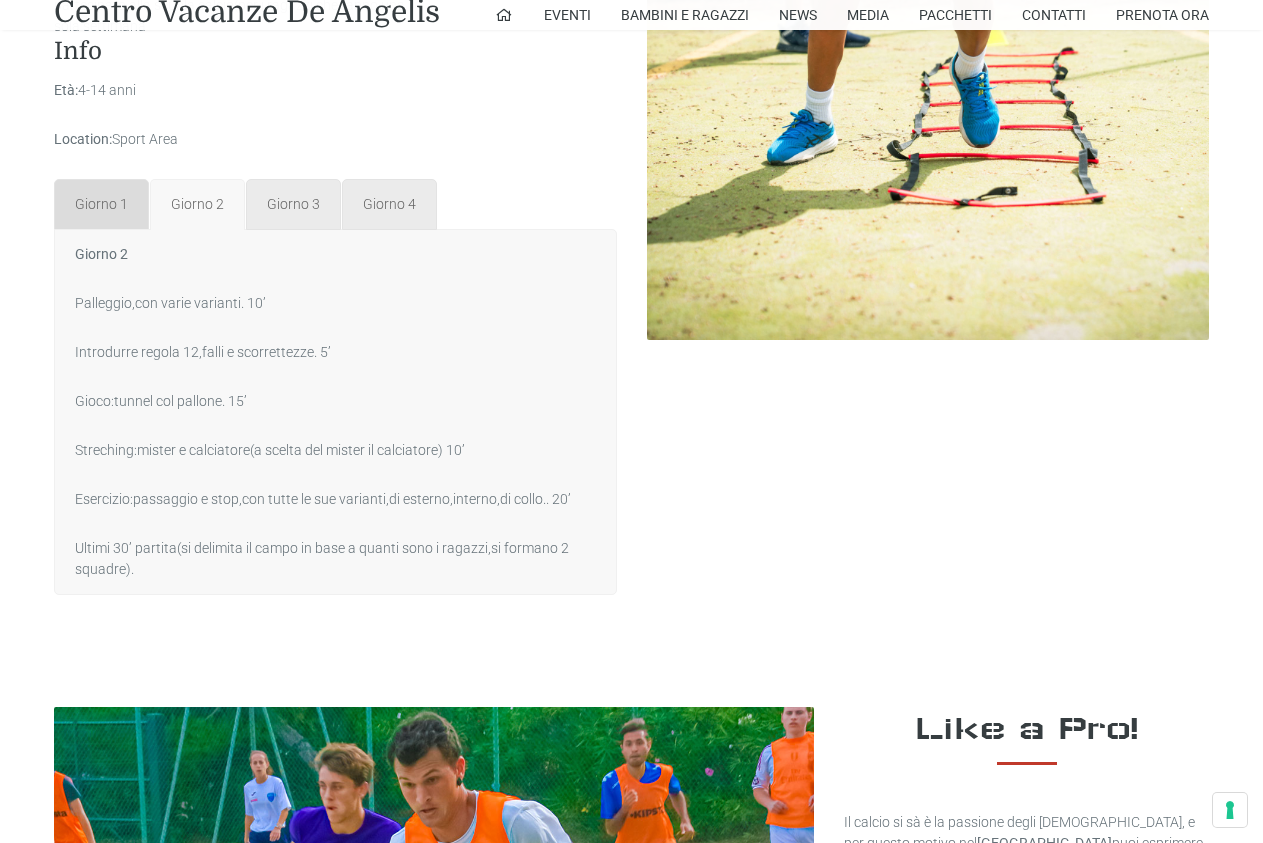 click on "Giorno 1" at bounding box center (101, 204) 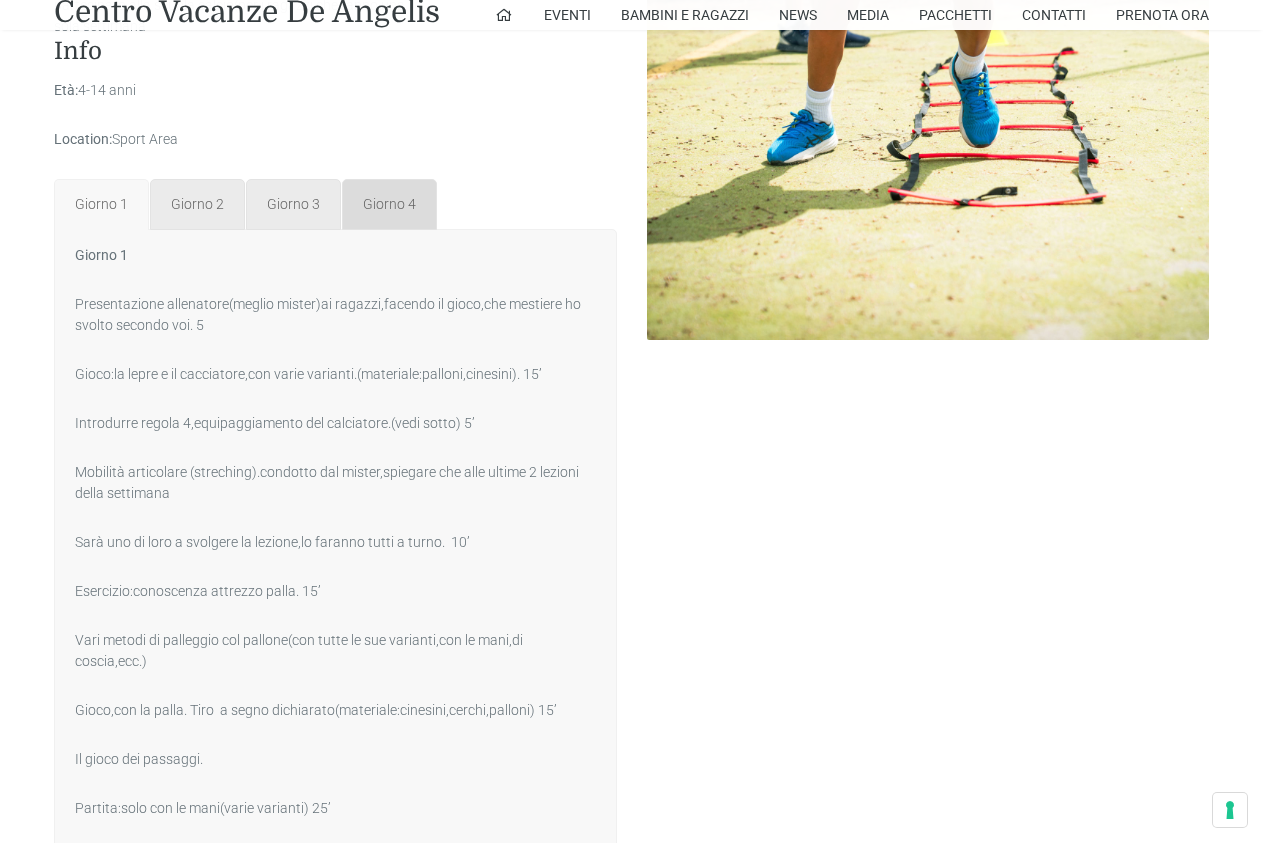 click on "Giorno 4" at bounding box center (389, 204) 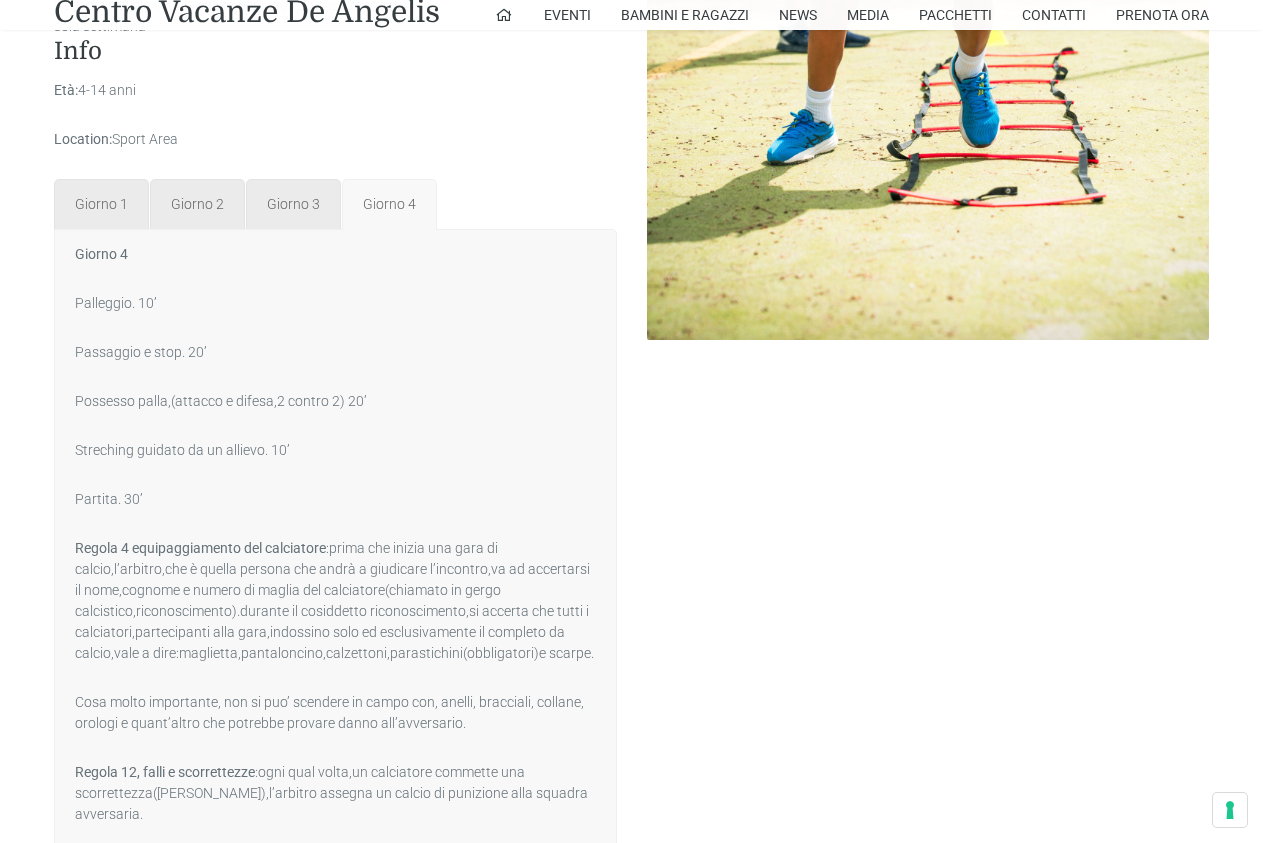 click on "Giorno 4" at bounding box center [389, 204] 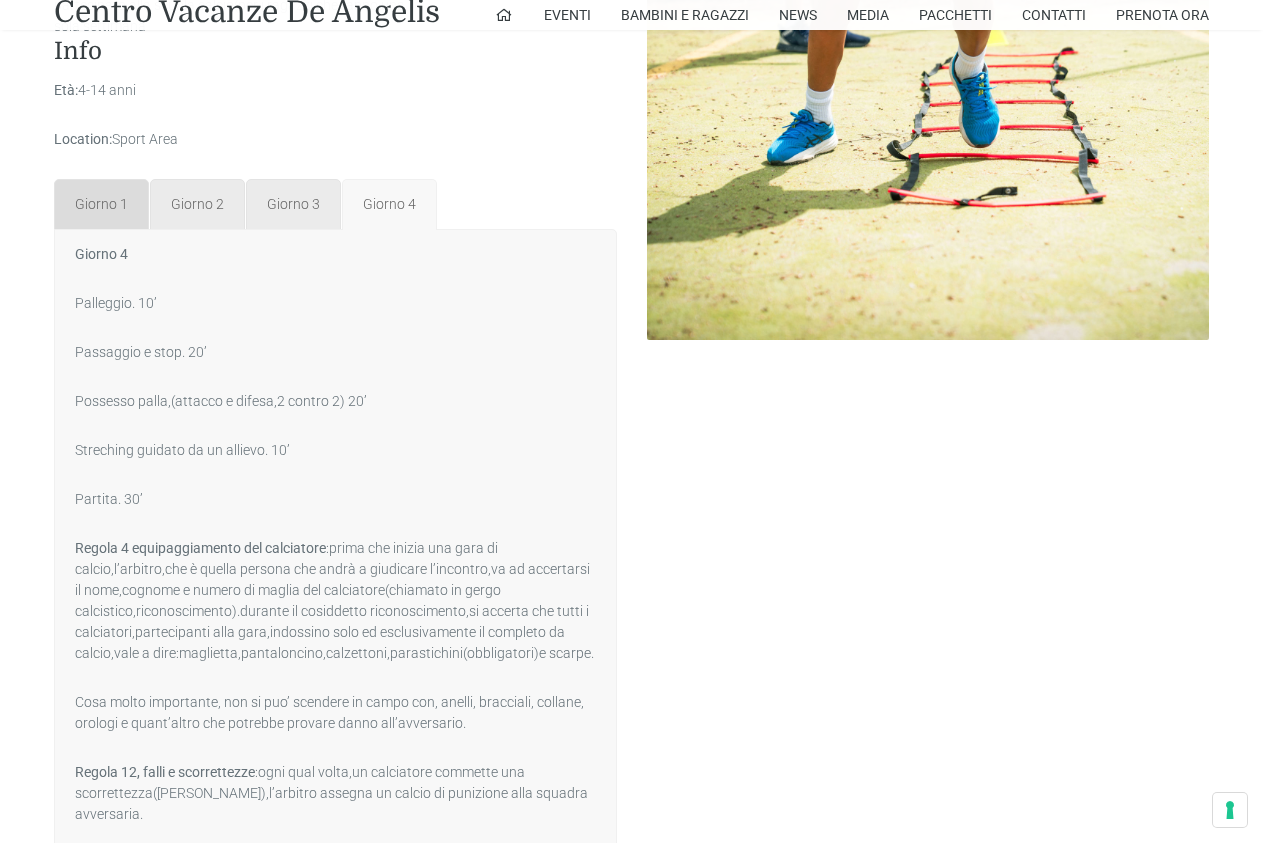 click on "Giorno 1" at bounding box center (101, 204) 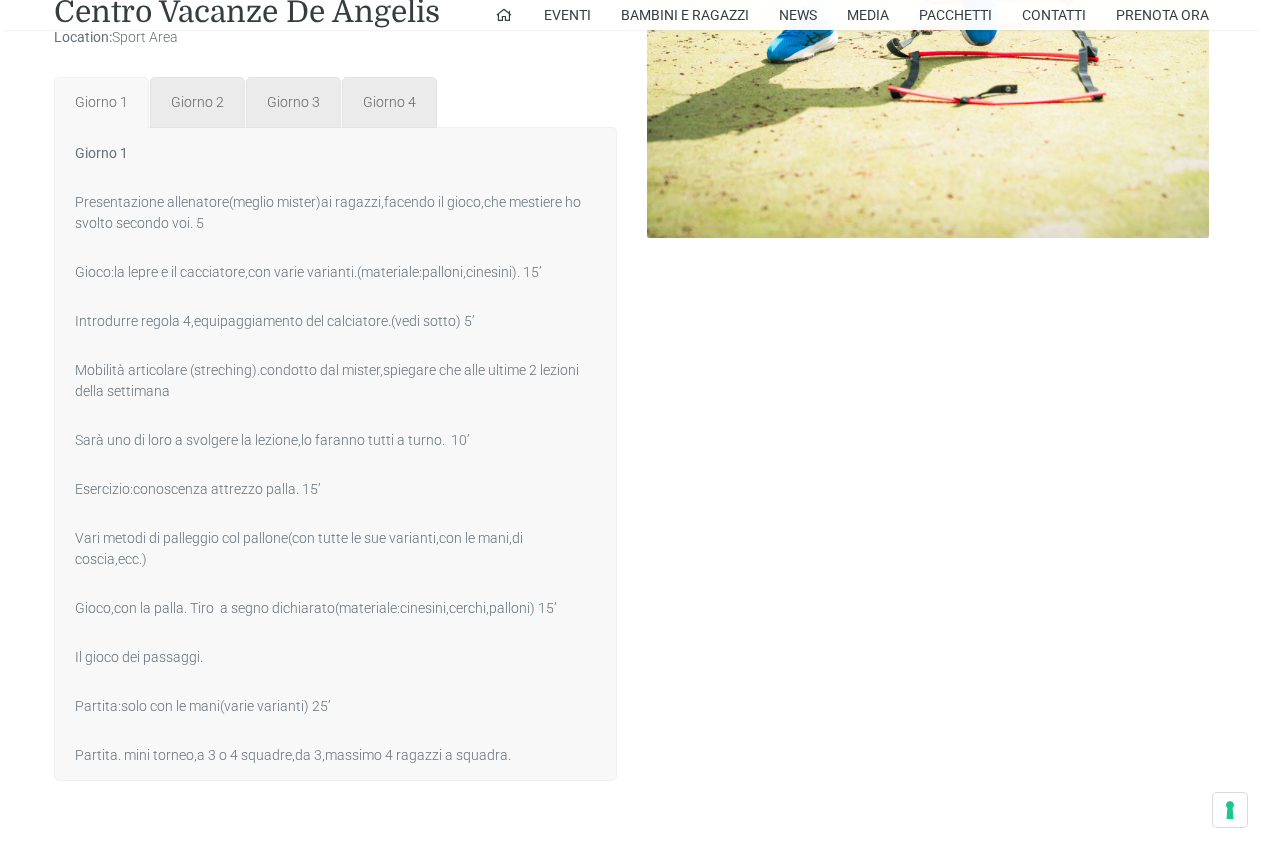 scroll, scrollTop: 1122, scrollLeft: 0, axis: vertical 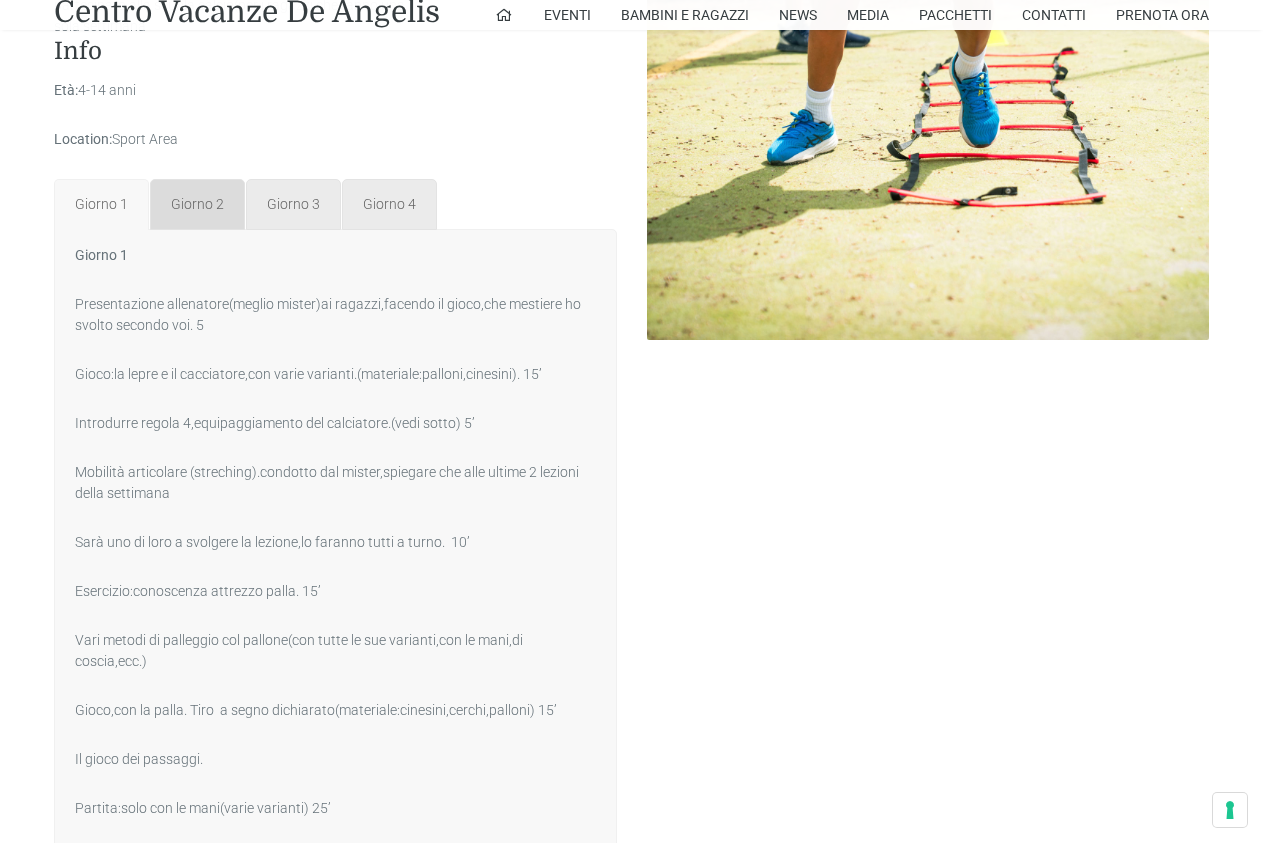 click on "Giorno 2" at bounding box center (197, 204) 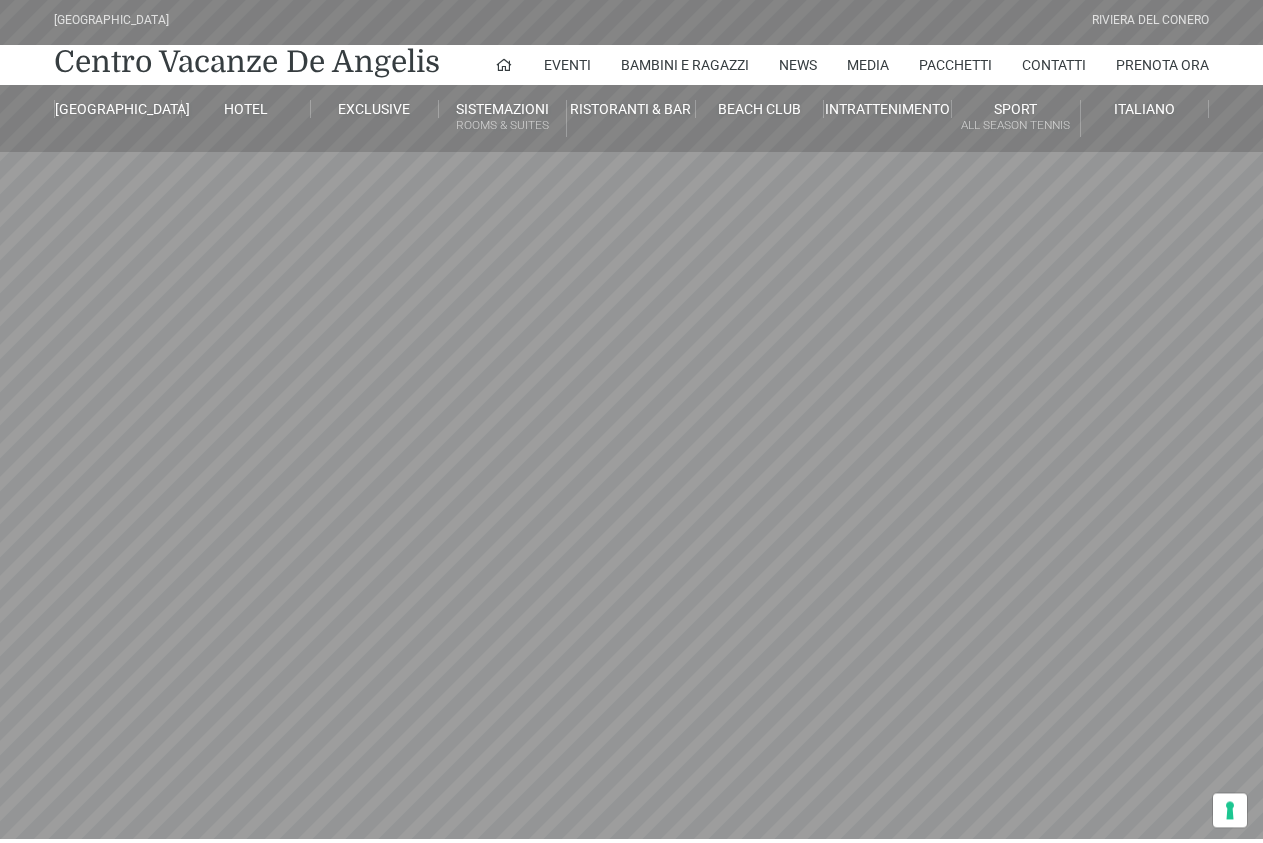 scroll, scrollTop: 0, scrollLeft: 0, axis: both 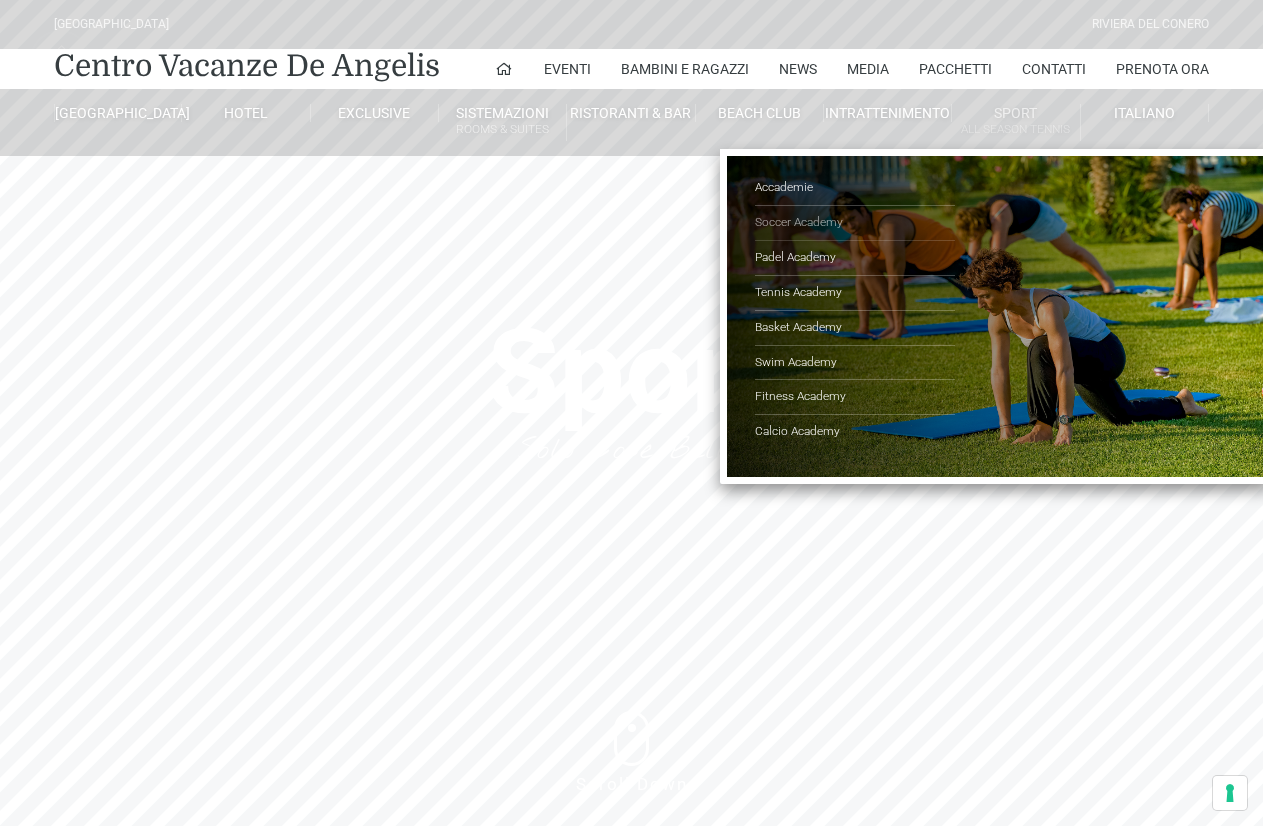 click on "Soccer Academy" at bounding box center (855, 223) 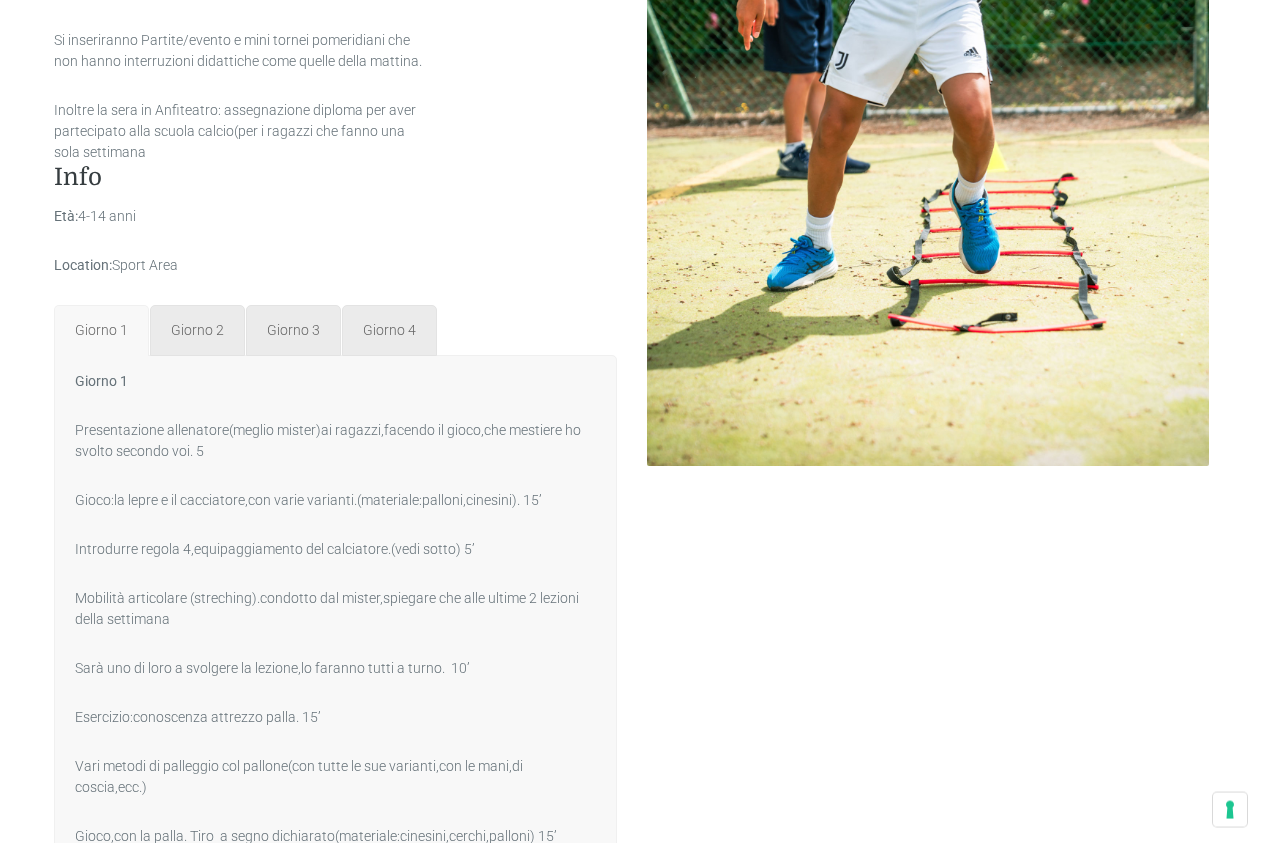 scroll, scrollTop: 1020, scrollLeft: 0, axis: vertical 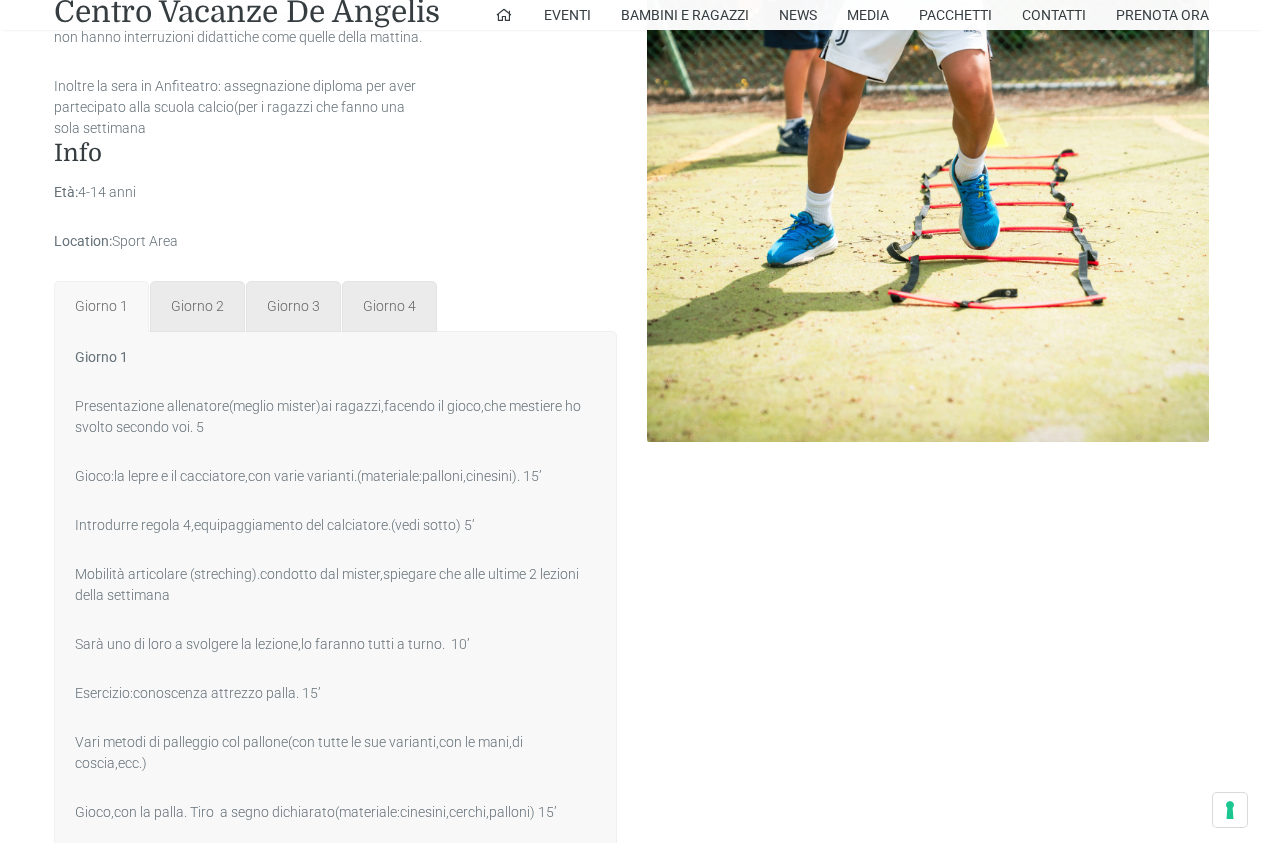 click on "Giorno 1" at bounding box center [101, 306] 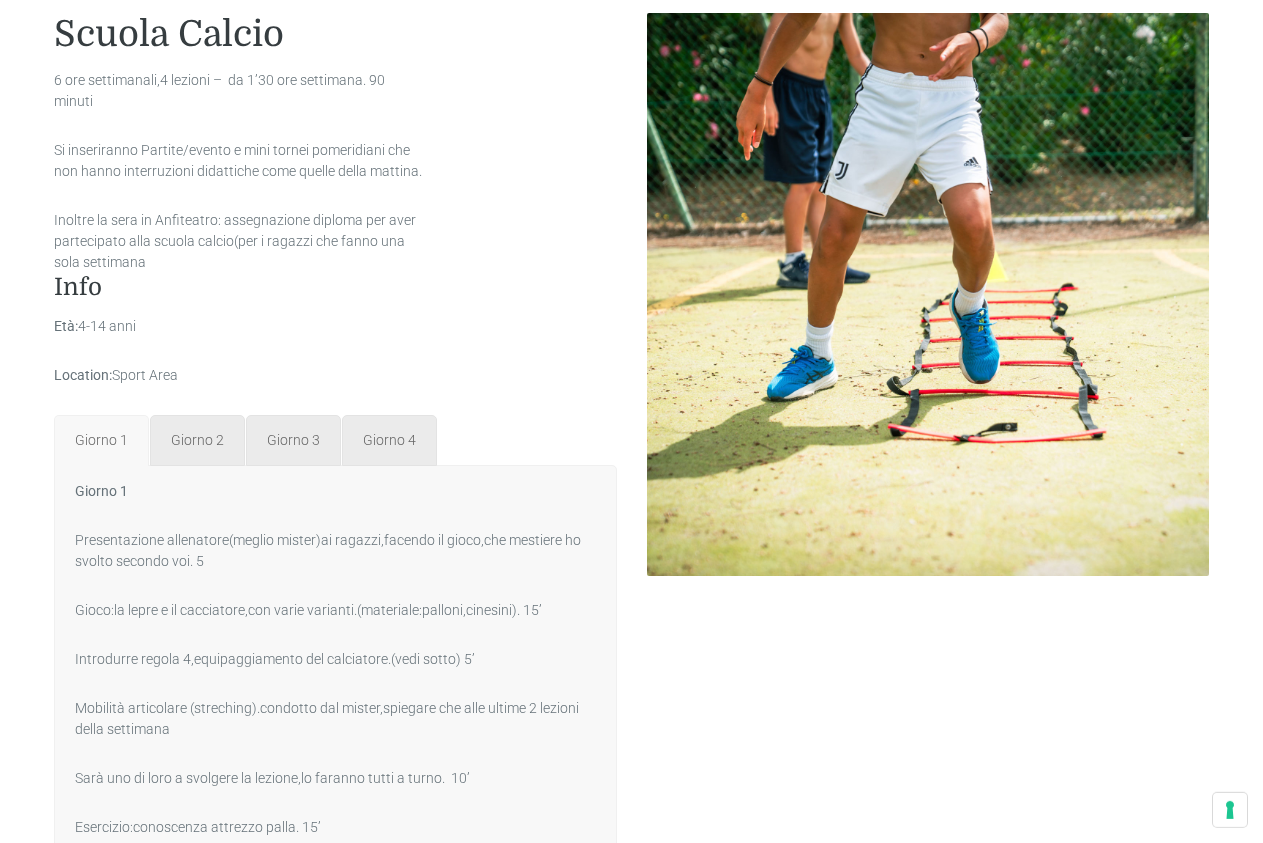 scroll, scrollTop: 918, scrollLeft: 0, axis: vertical 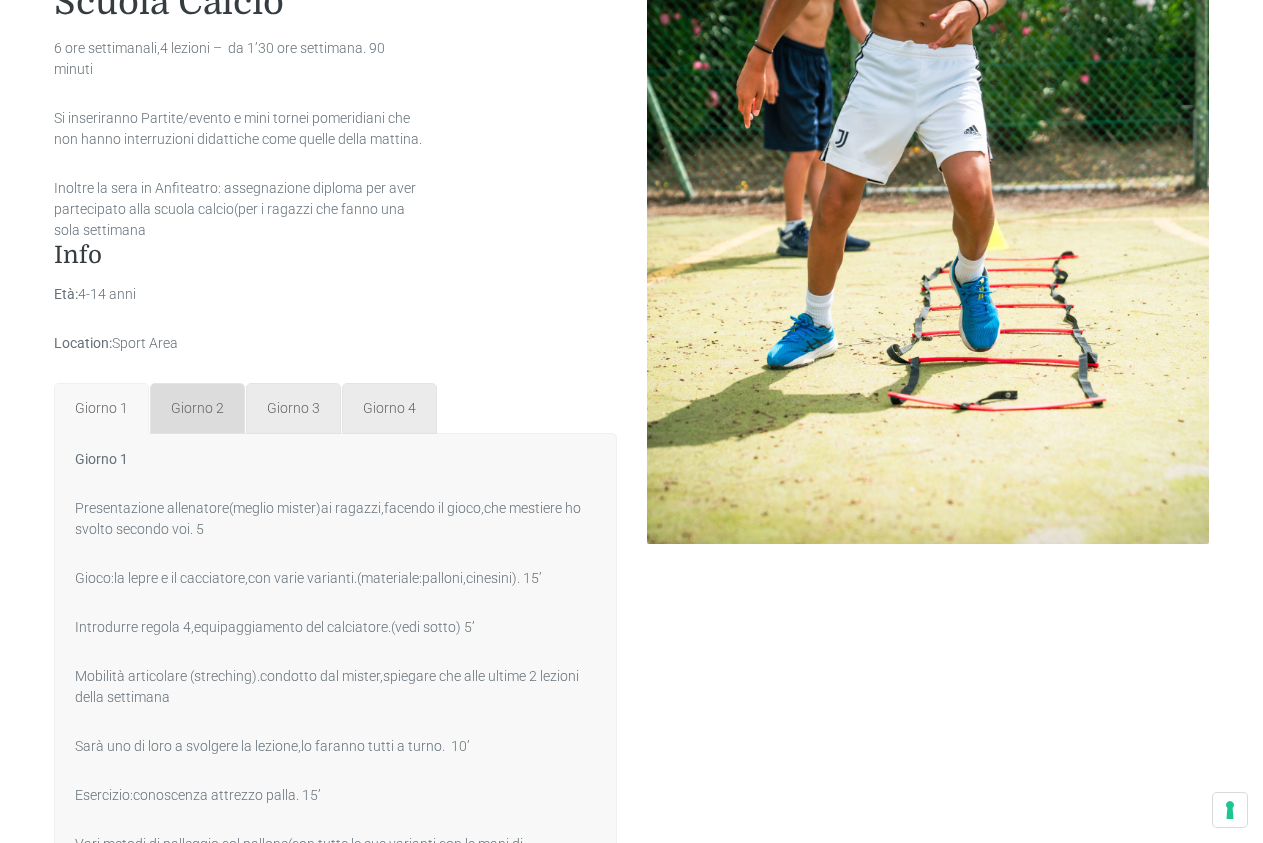 click on "Giorno 2" at bounding box center [197, 408] 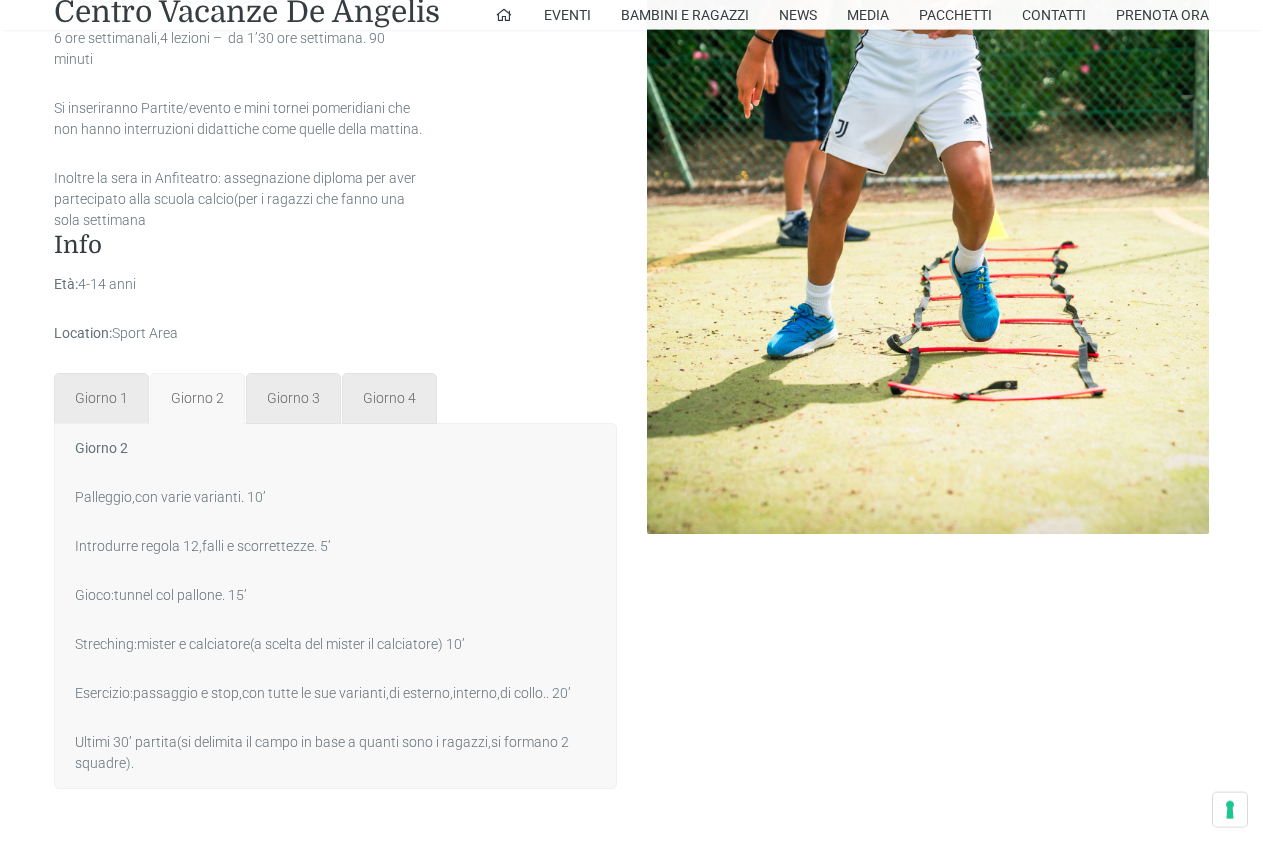 scroll, scrollTop: 1020, scrollLeft: 0, axis: vertical 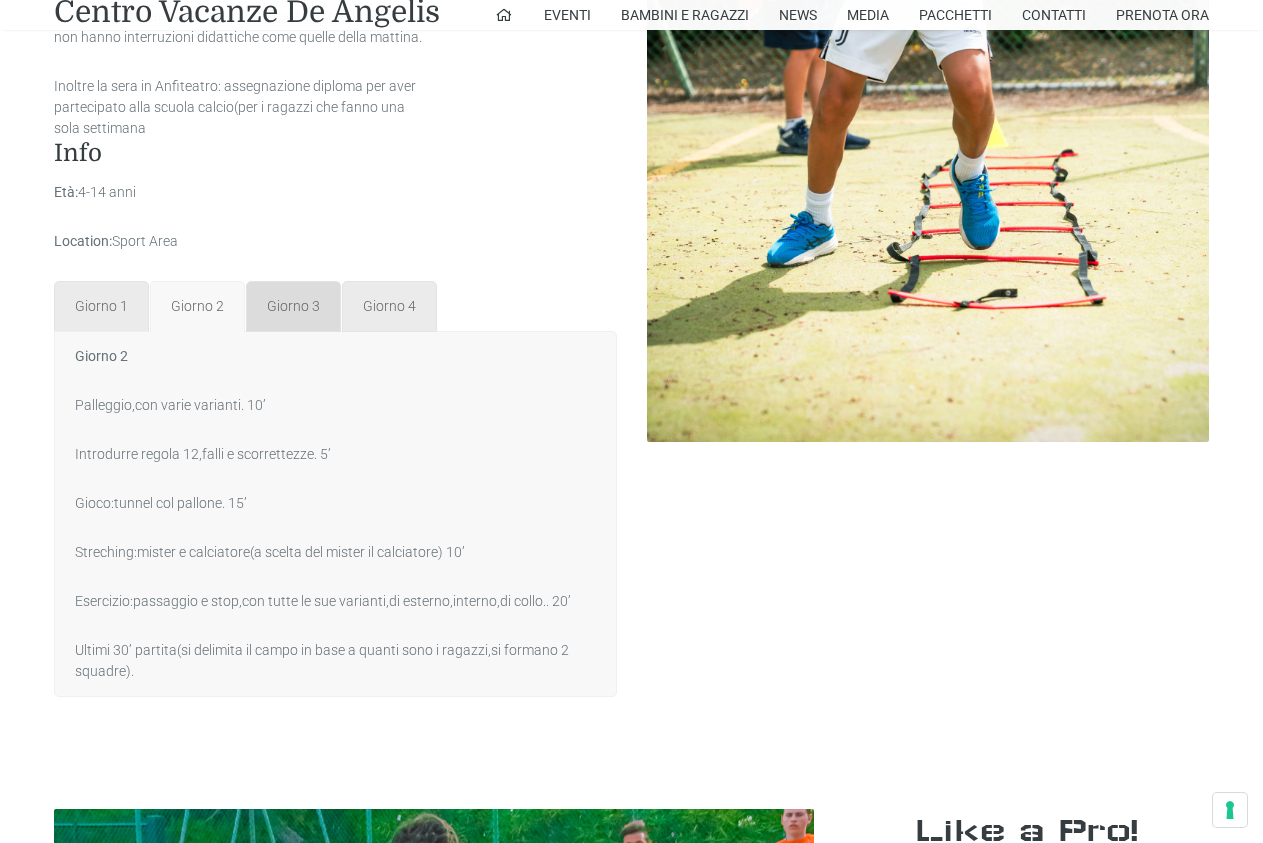click on "Giorno 3" at bounding box center [293, 306] 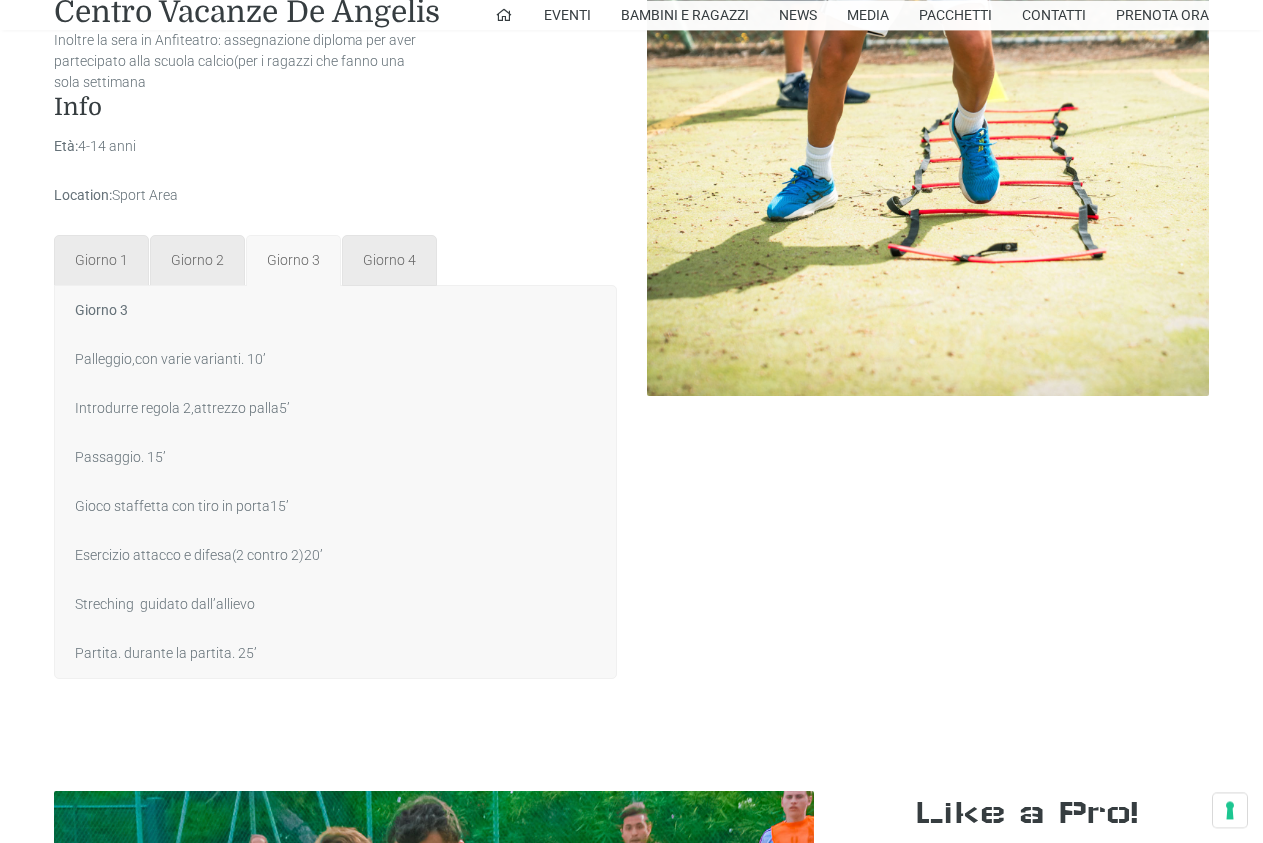scroll, scrollTop: 1122, scrollLeft: 0, axis: vertical 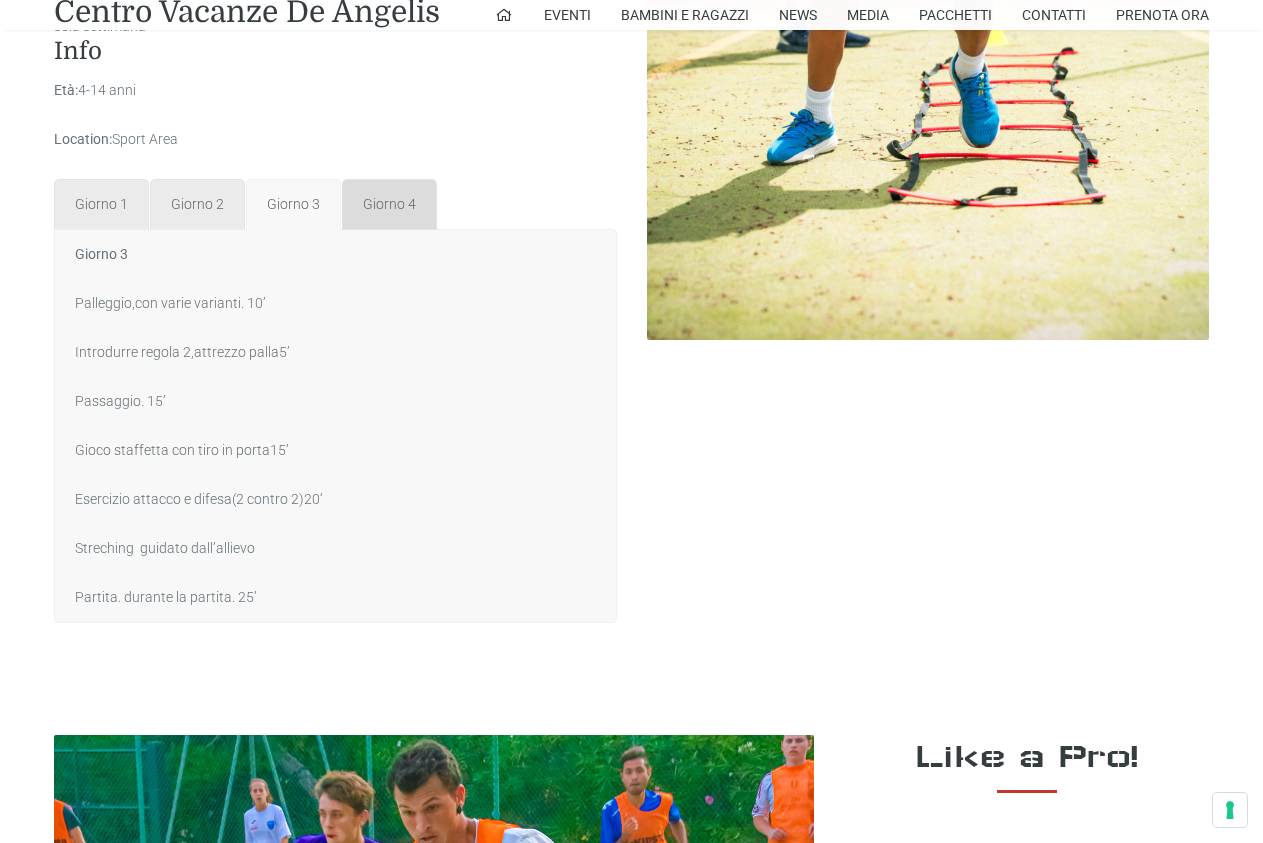 click on "Giorno 4" at bounding box center [389, 204] 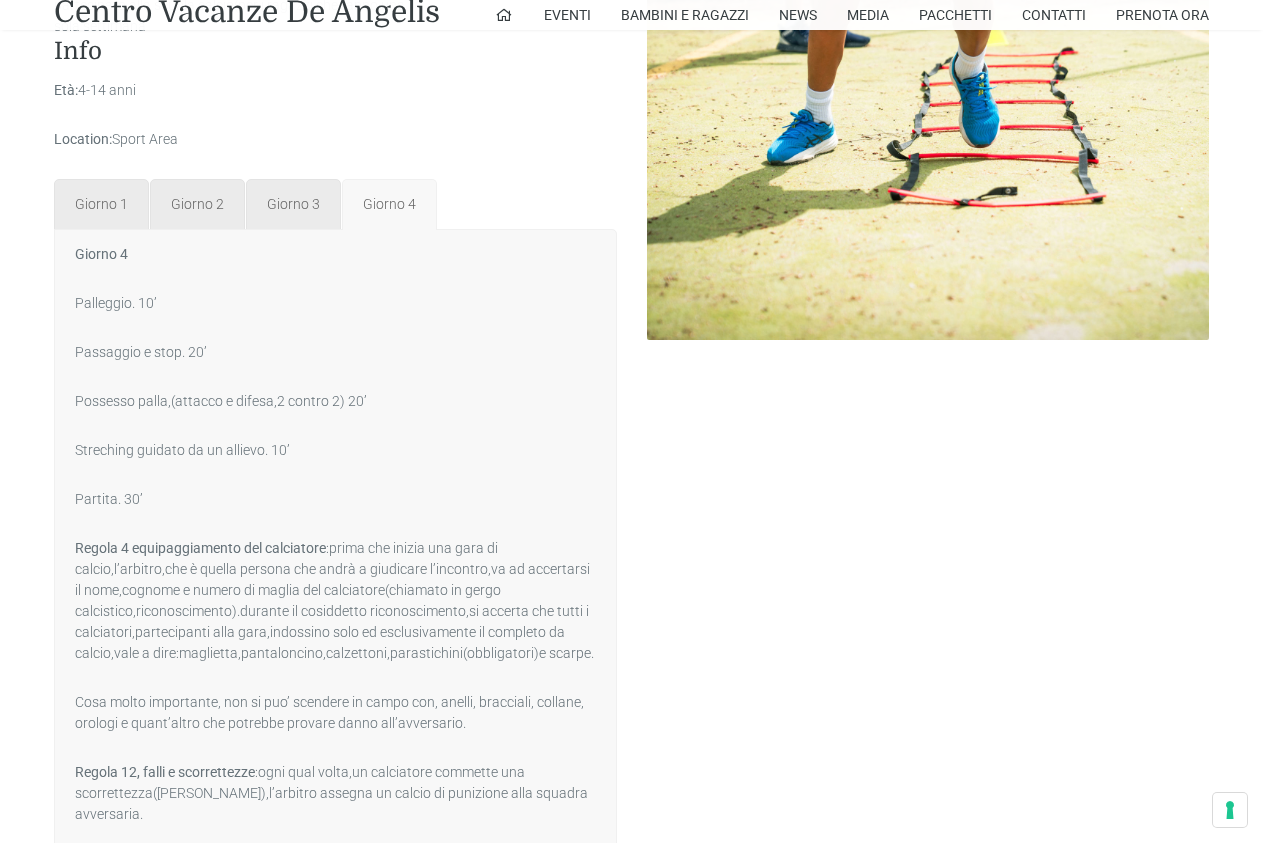 click on "Giorno 4" at bounding box center (389, 204) 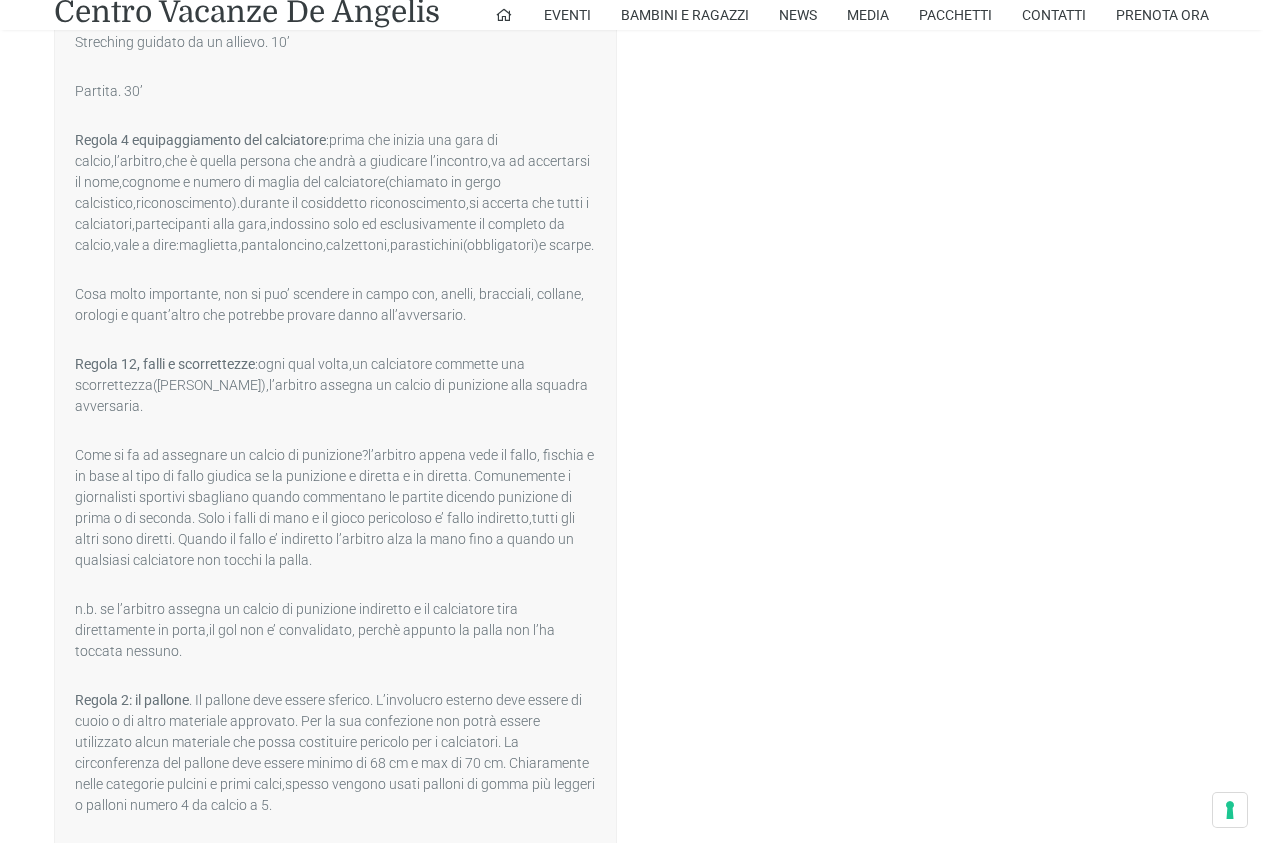scroll, scrollTop: 1122, scrollLeft: 0, axis: vertical 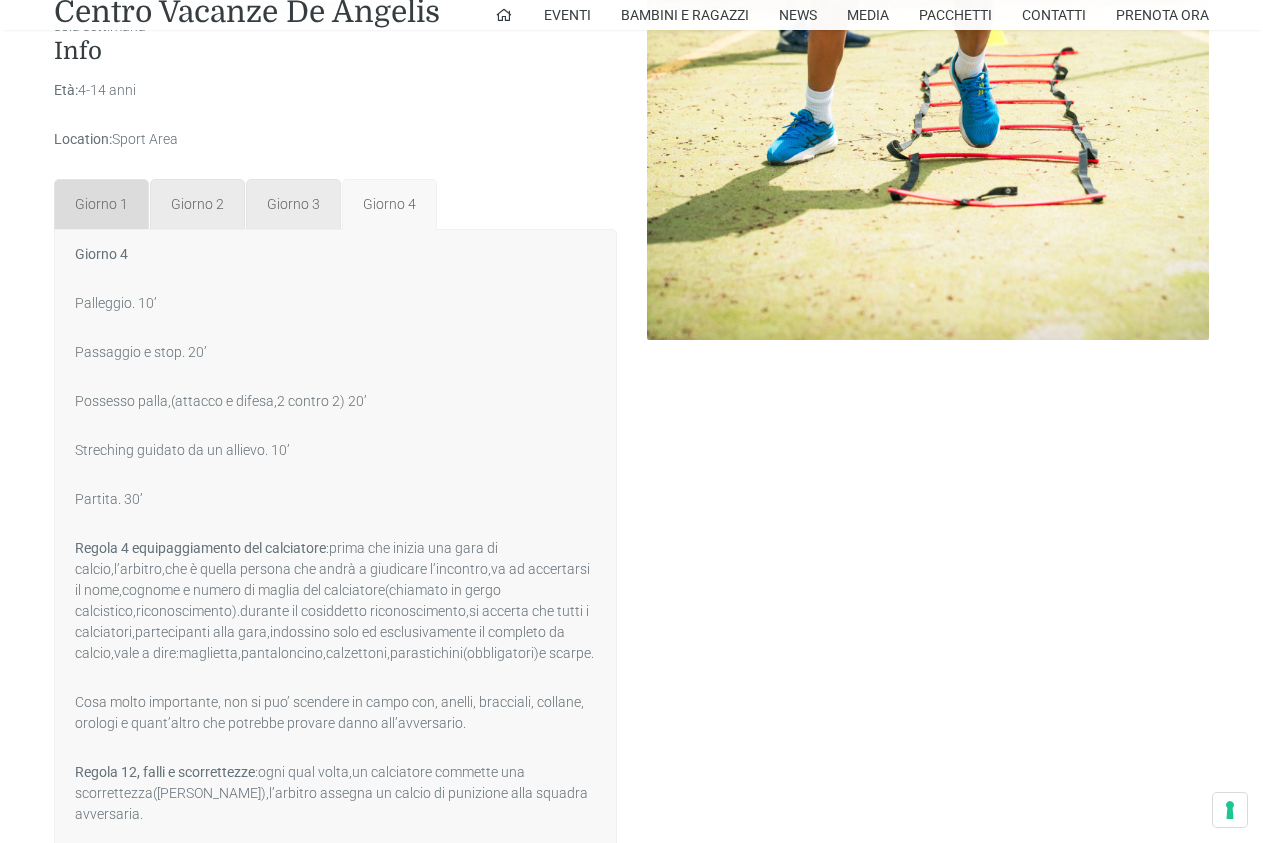 click on "Giorno 1" at bounding box center [101, 204] 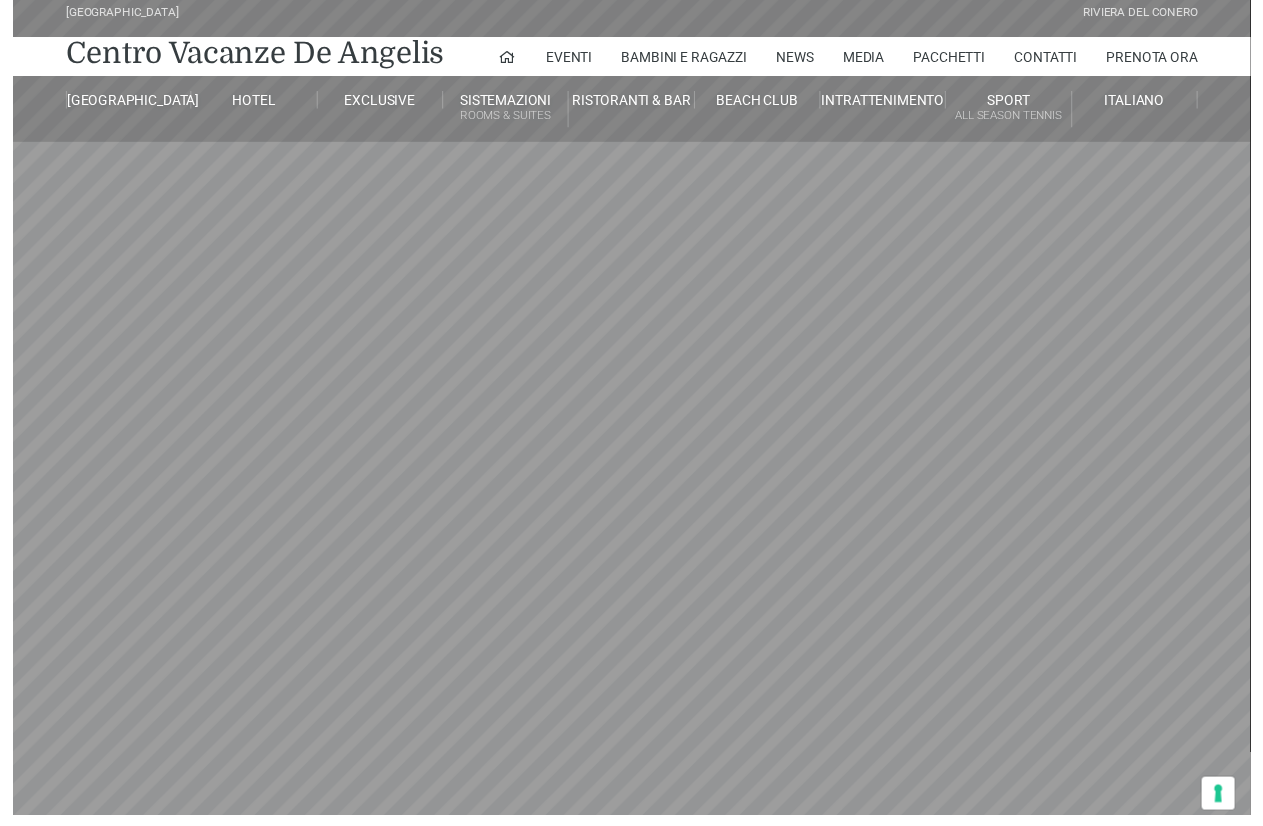 scroll, scrollTop: 0, scrollLeft: 0, axis: both 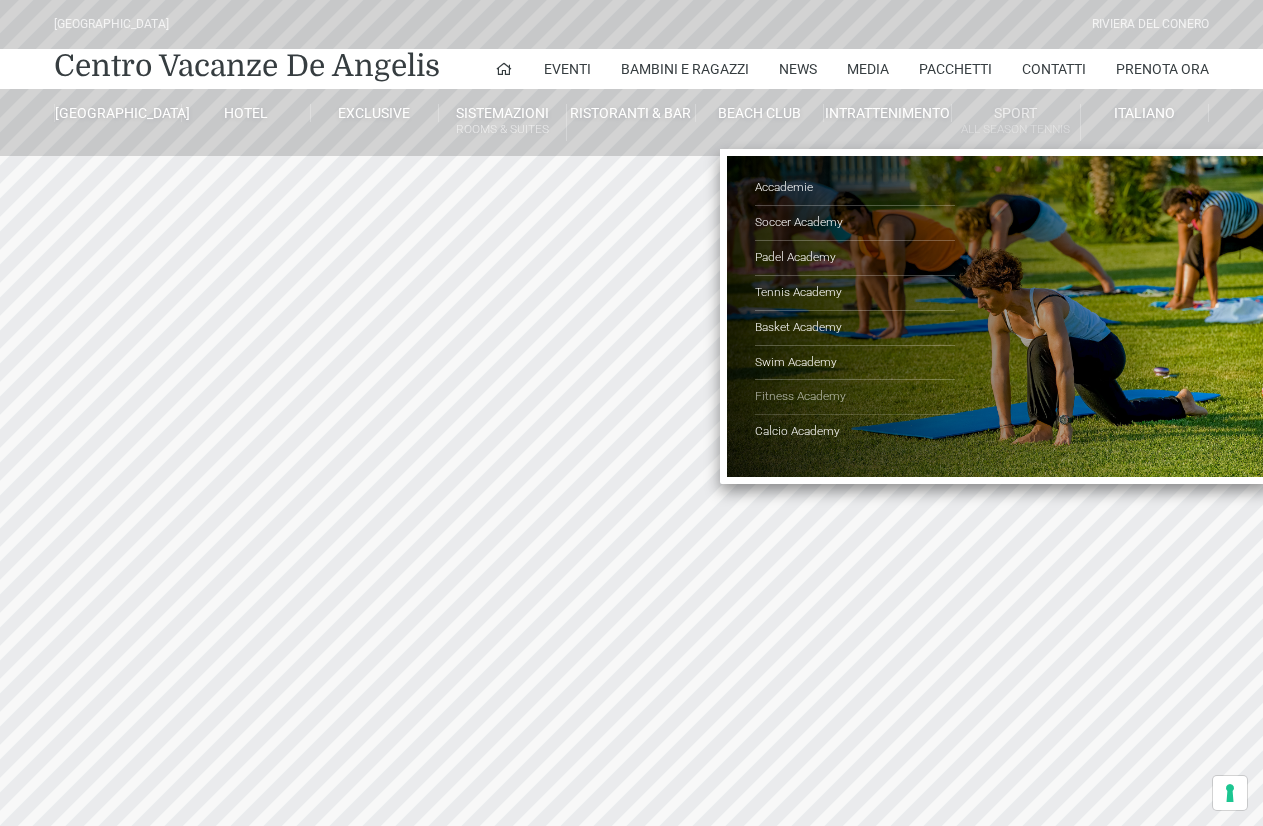 click on "Fitness Academy" at bounding box center (855, 397) 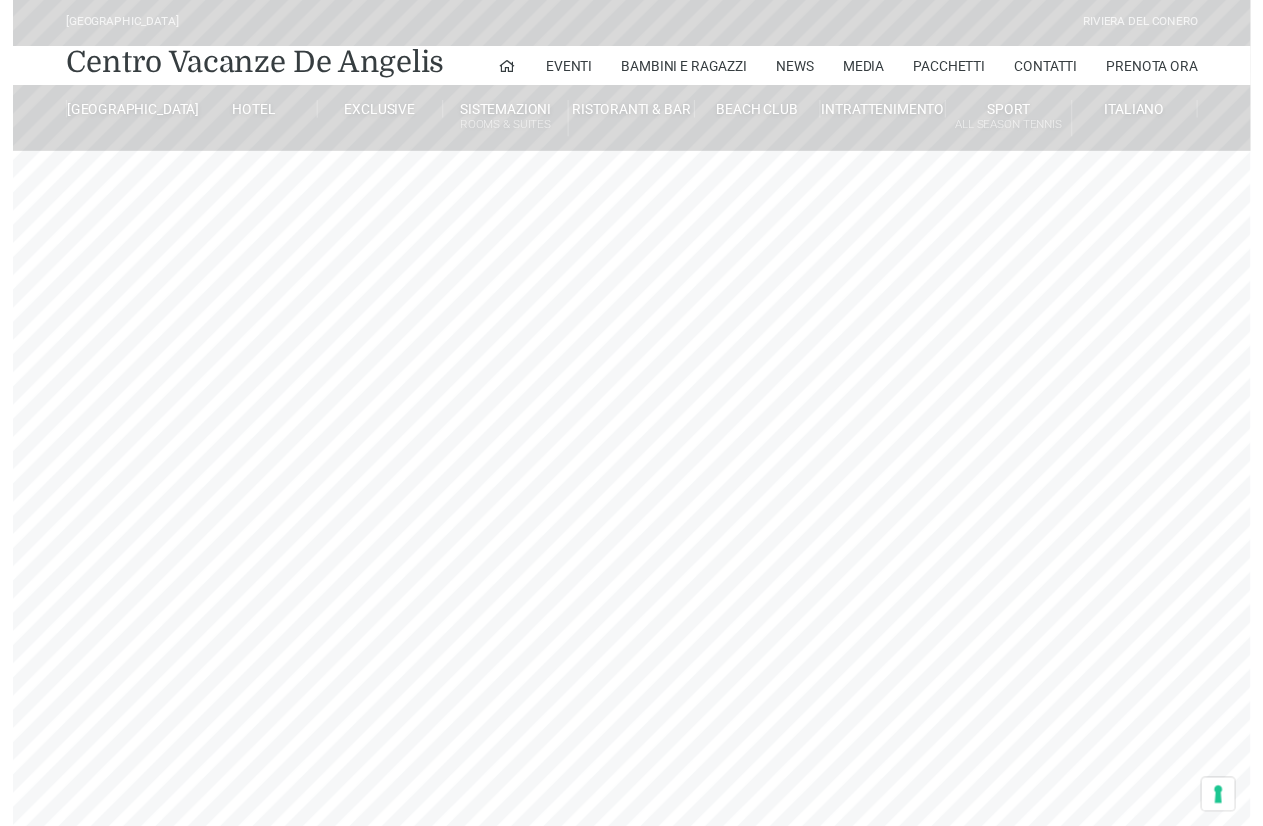 scroll, scrollTop: 0, scrollLeft: 0, axis: both 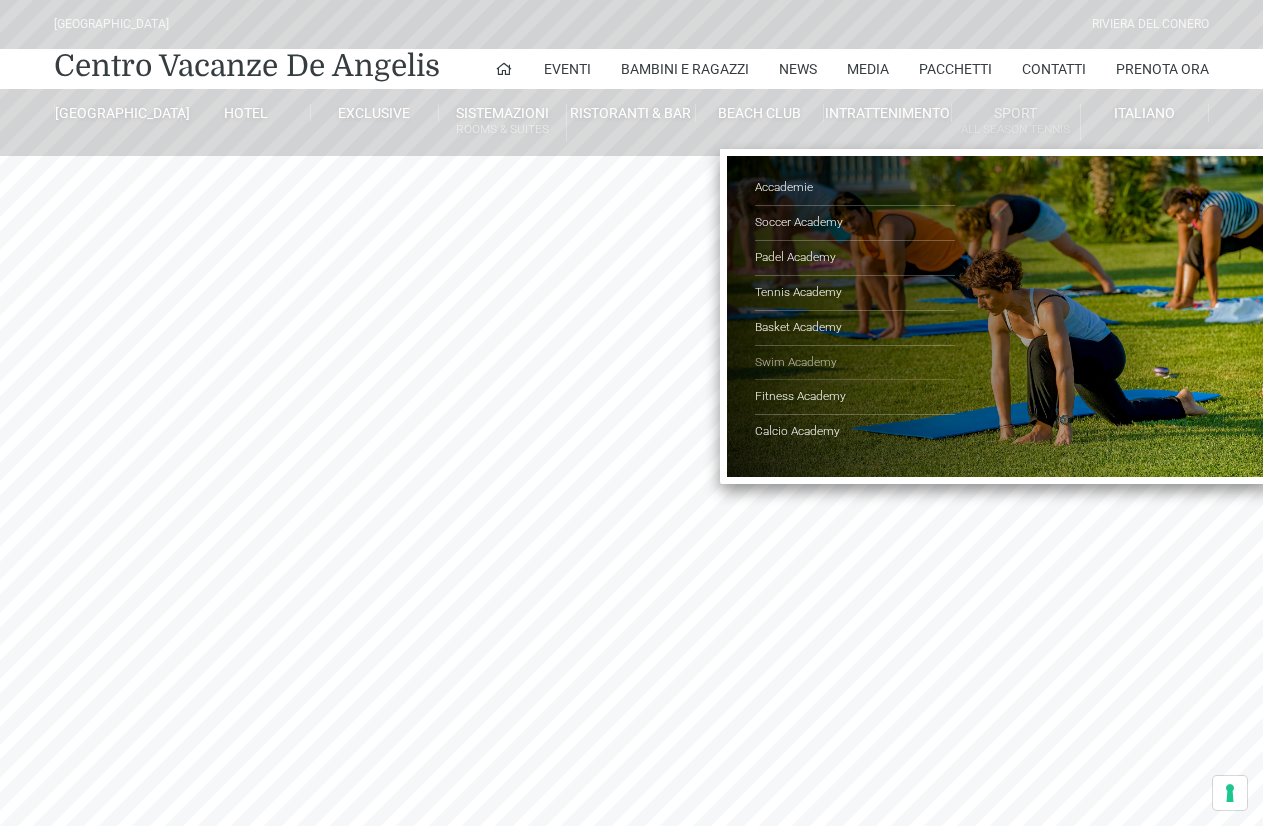 click on "Swim Academy" at bounding box center [855, 363] 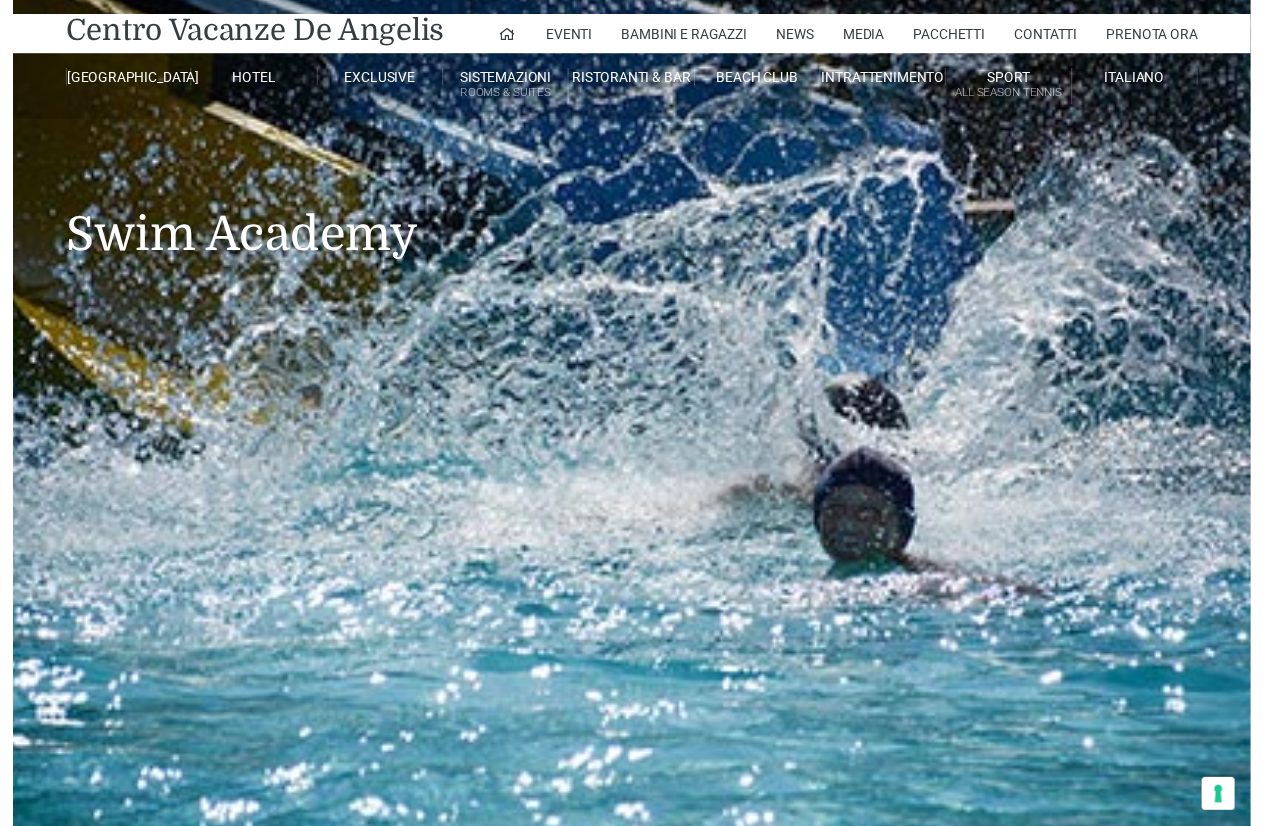 scroll, scrollTop: 0, scrollLeft: 0, axis: both 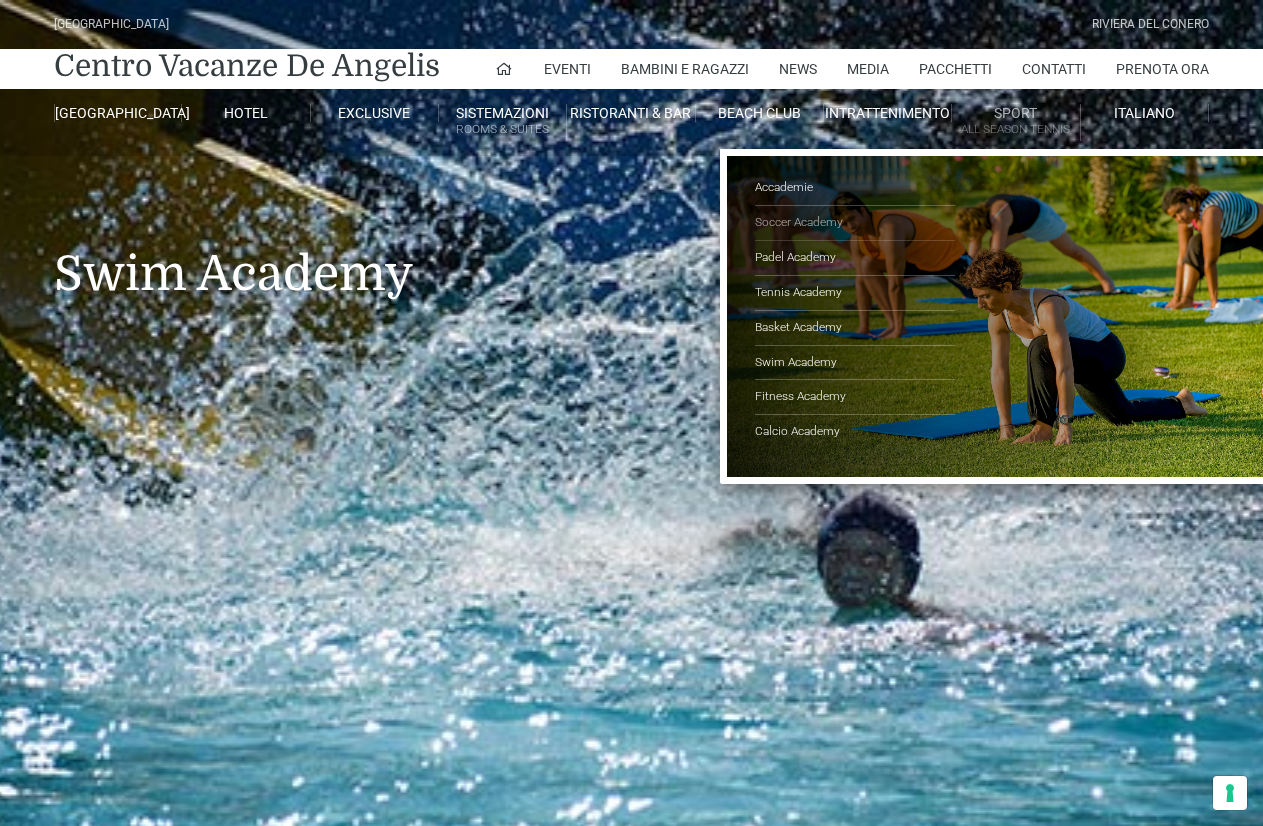 click on "Soccer Academy" at bounding box center (855, 223) 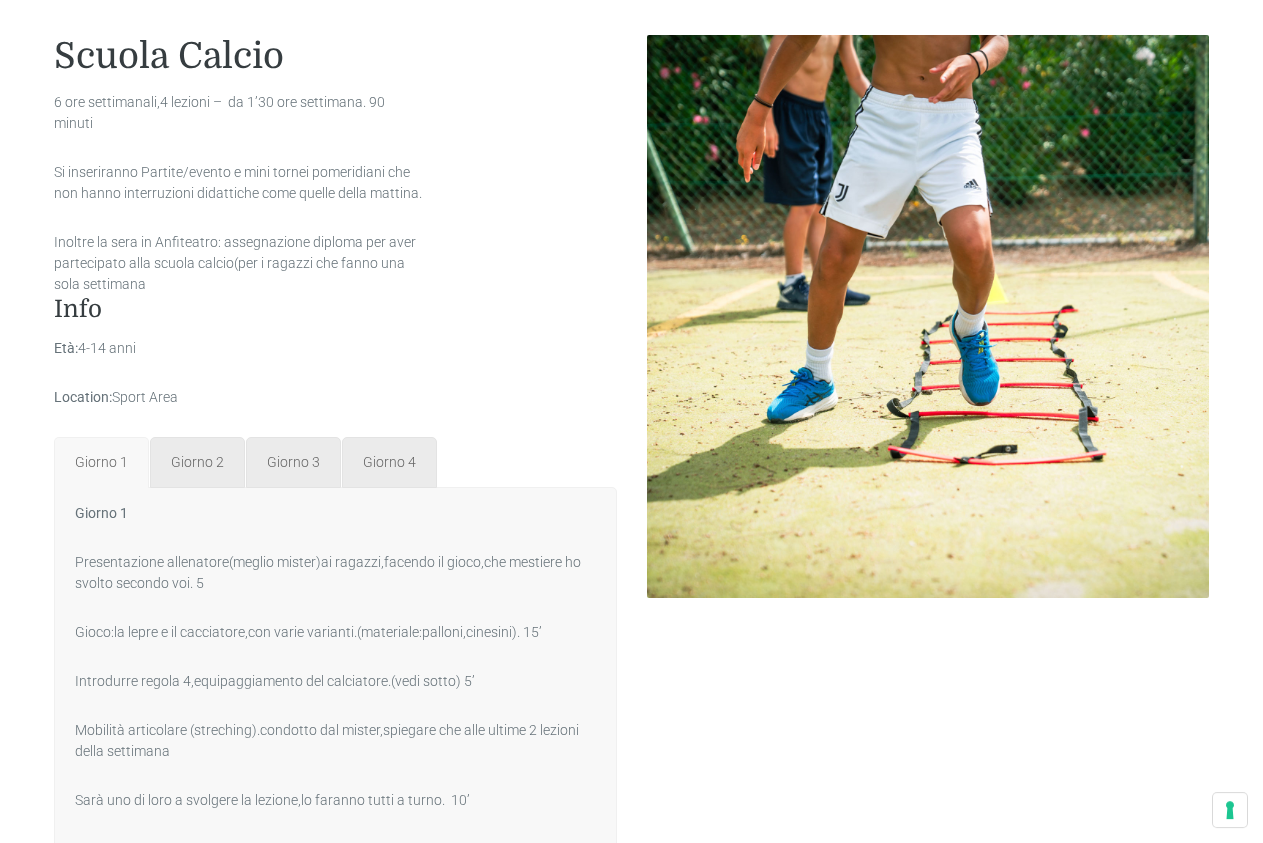 scroll, scrollTop: 918, scrollLeft: 0, axis: vertical 